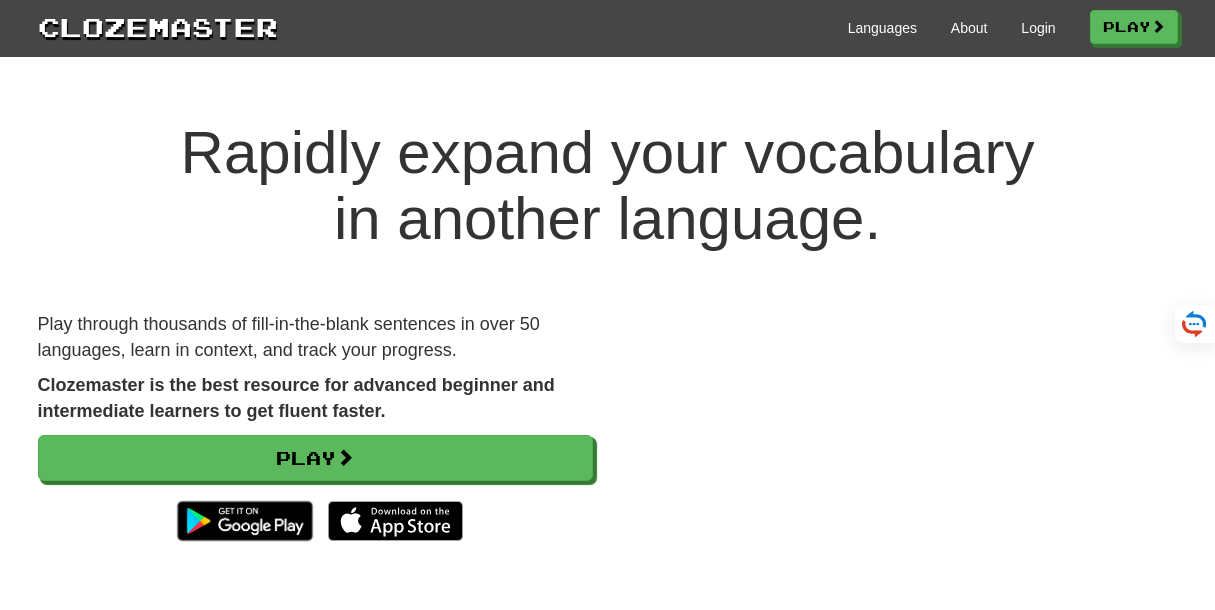scroll, scrollTop: 0, scrollLeft: 0, axis: both 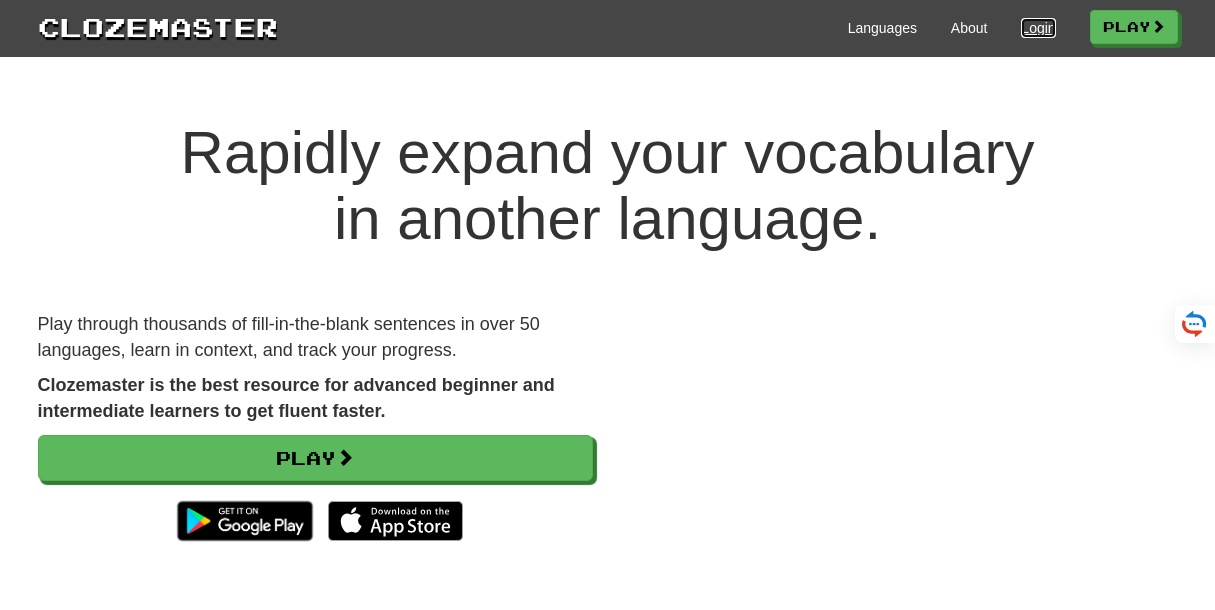 click on "Login" at bounding box center [1038, 28] 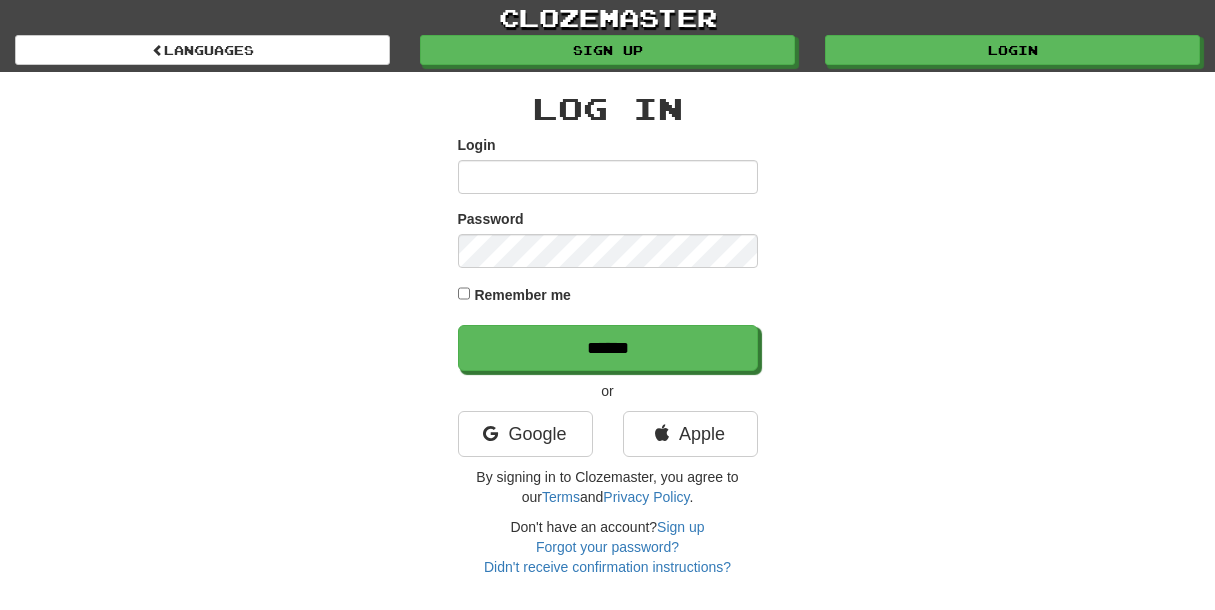 scroll, scrollTop: 0, scrollLeft: 0, axis: both 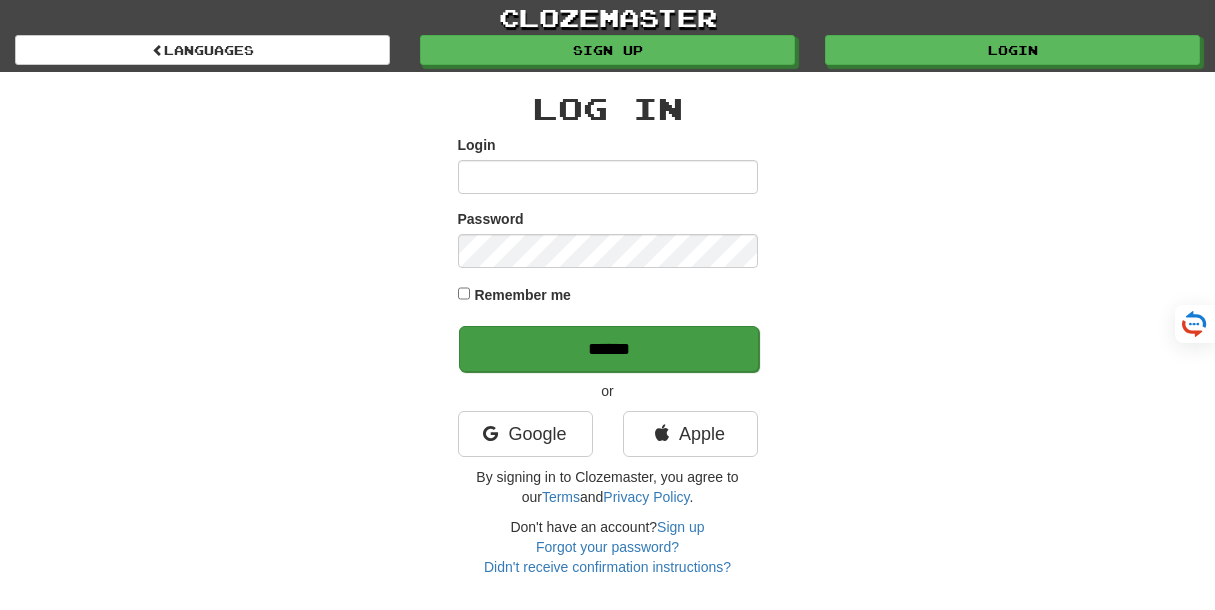 type on "**********" 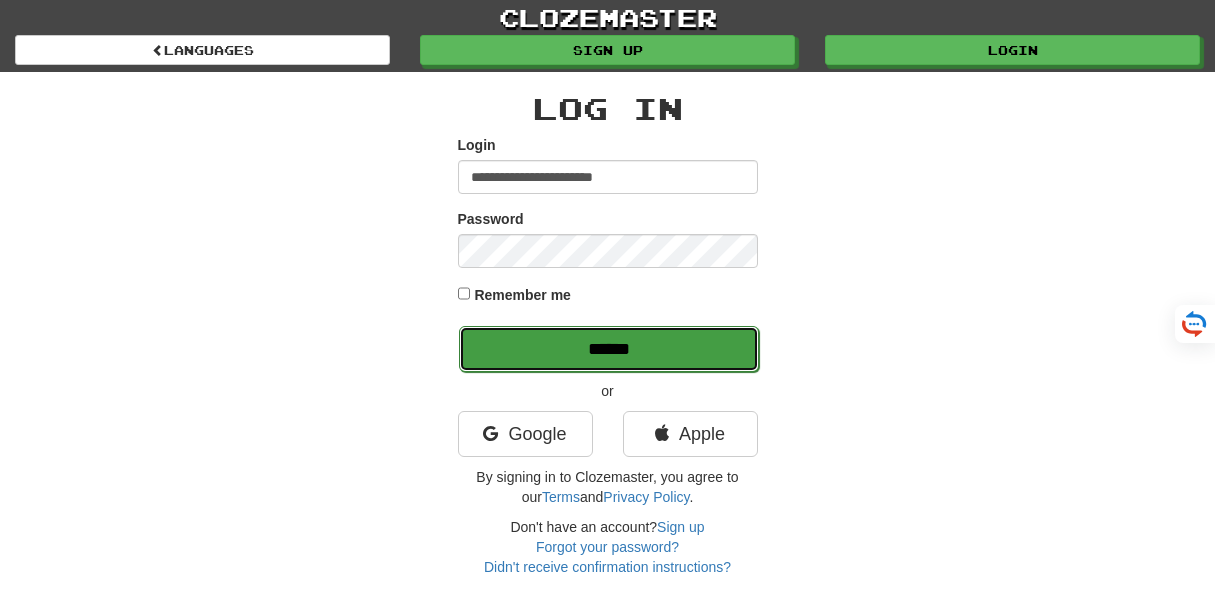 click on "******" at bounding box center [609, 349] 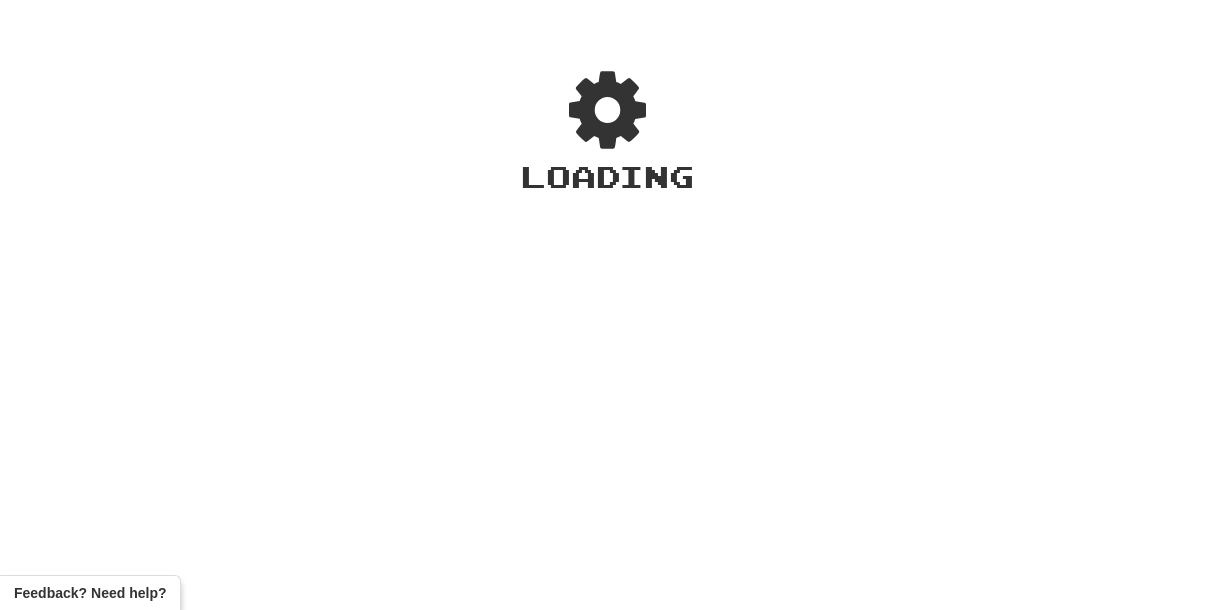 scroll, scrollTop: 0, scrollLeft: 0, axis: both 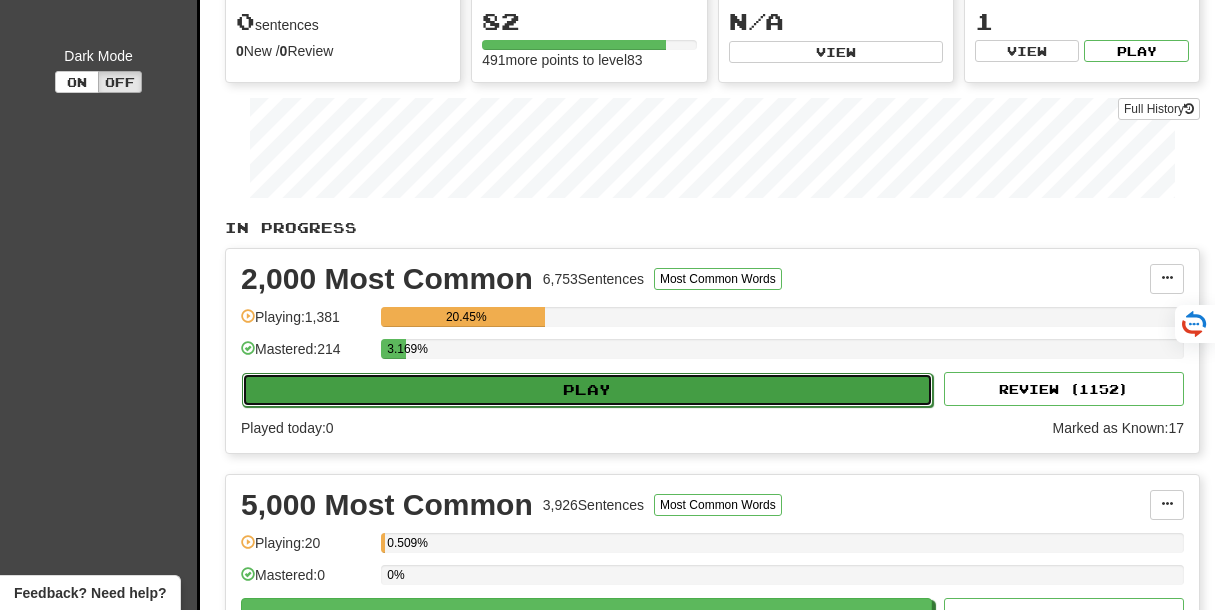 click on "Play" at bounding box center [587, 390] 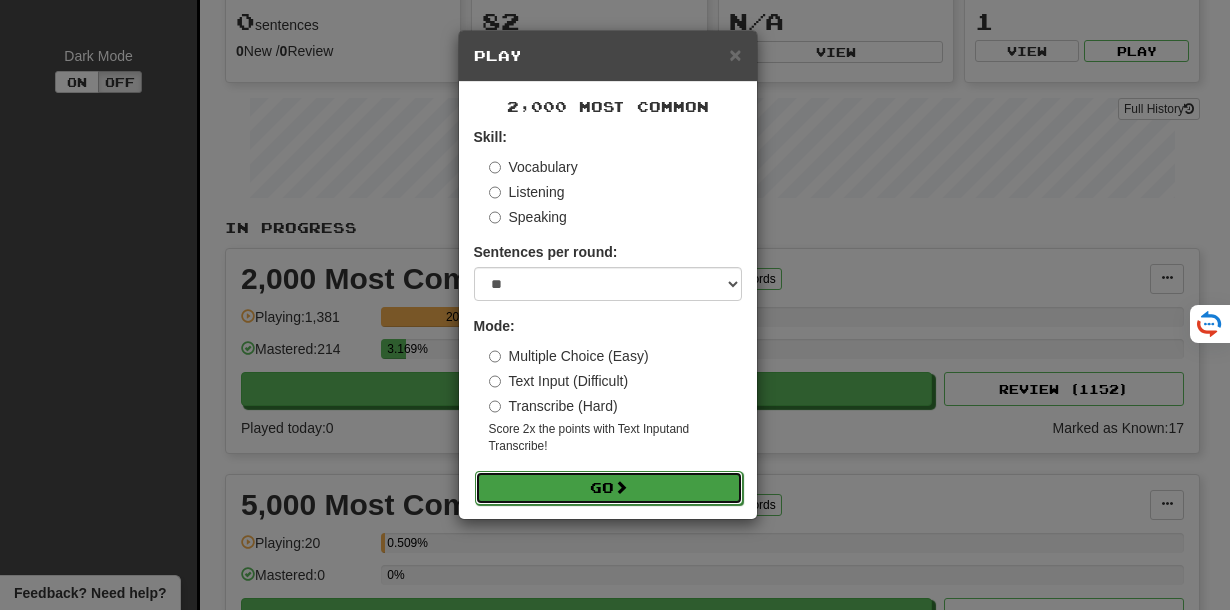 click on "Go" at bounding box center [609, 488] 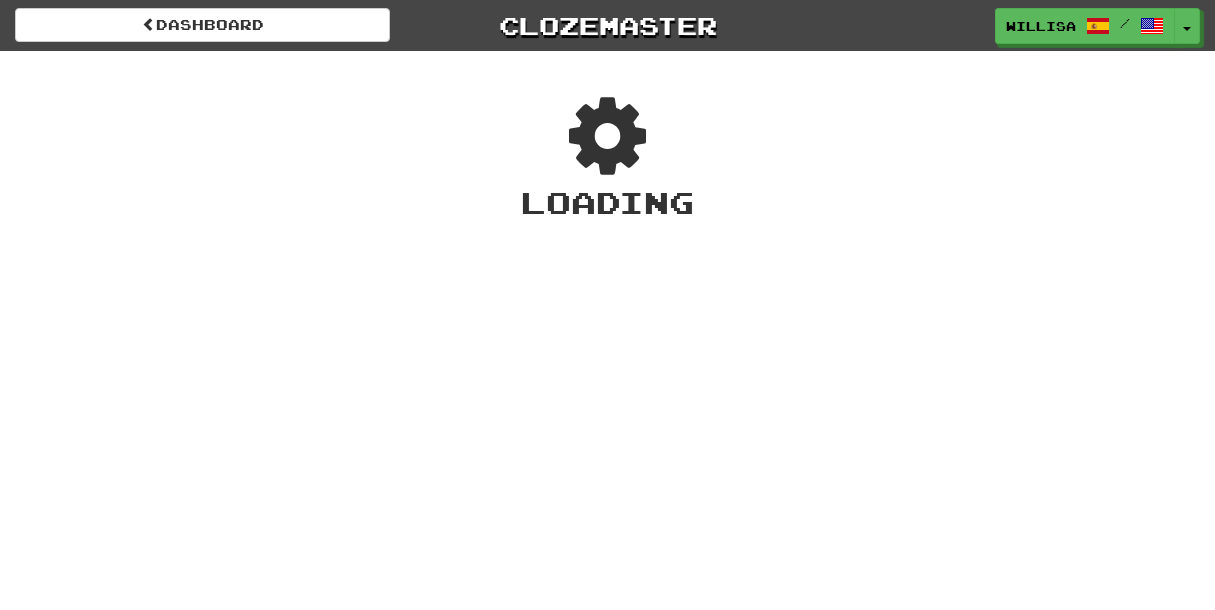 scroll, scrollTop: 0, scrollLeft: 0, axis: both 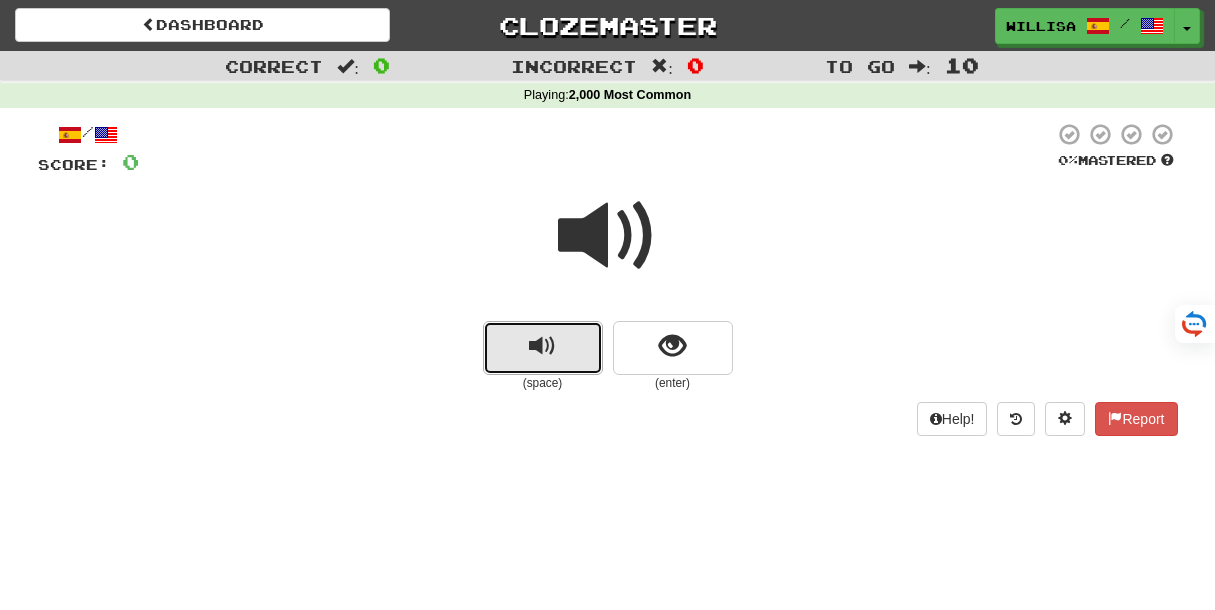 click at bounding box center [543, 348] 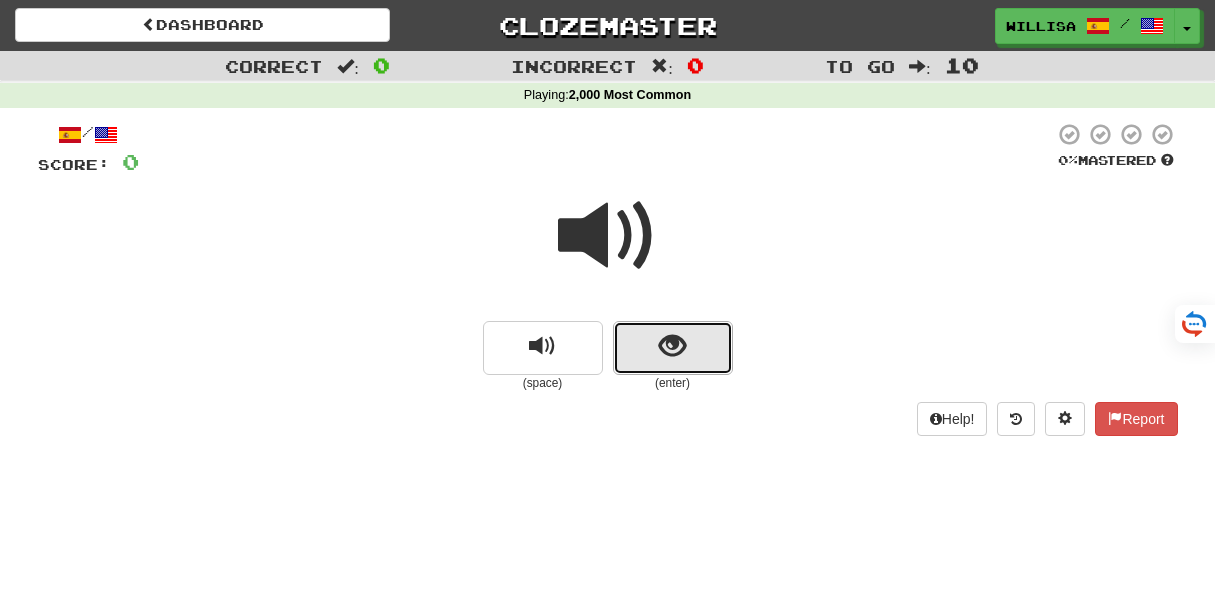 click at bounding box center (672, 346) 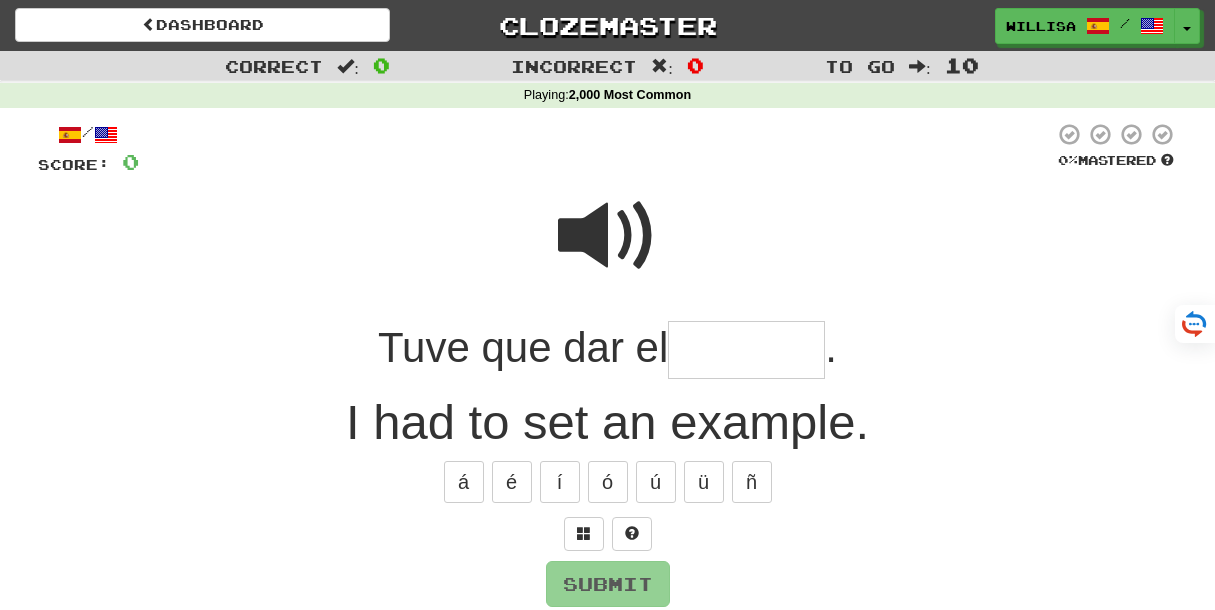 click at bounding box center [608, 236] 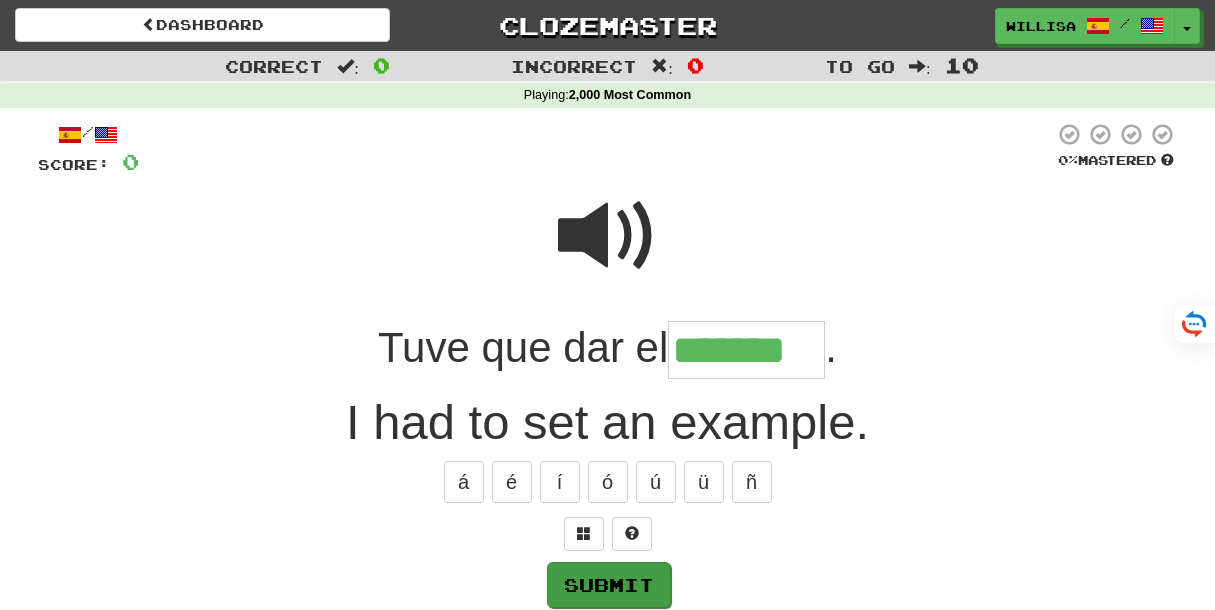 type on "*******" 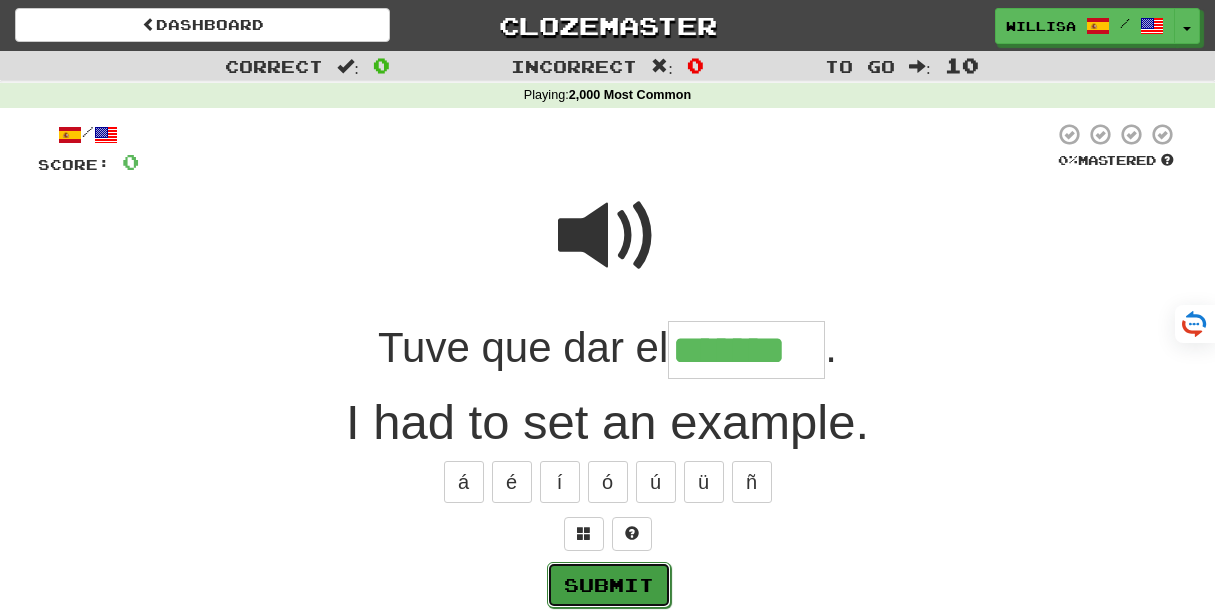 click on "Submit" at bounding box center (609, 585) 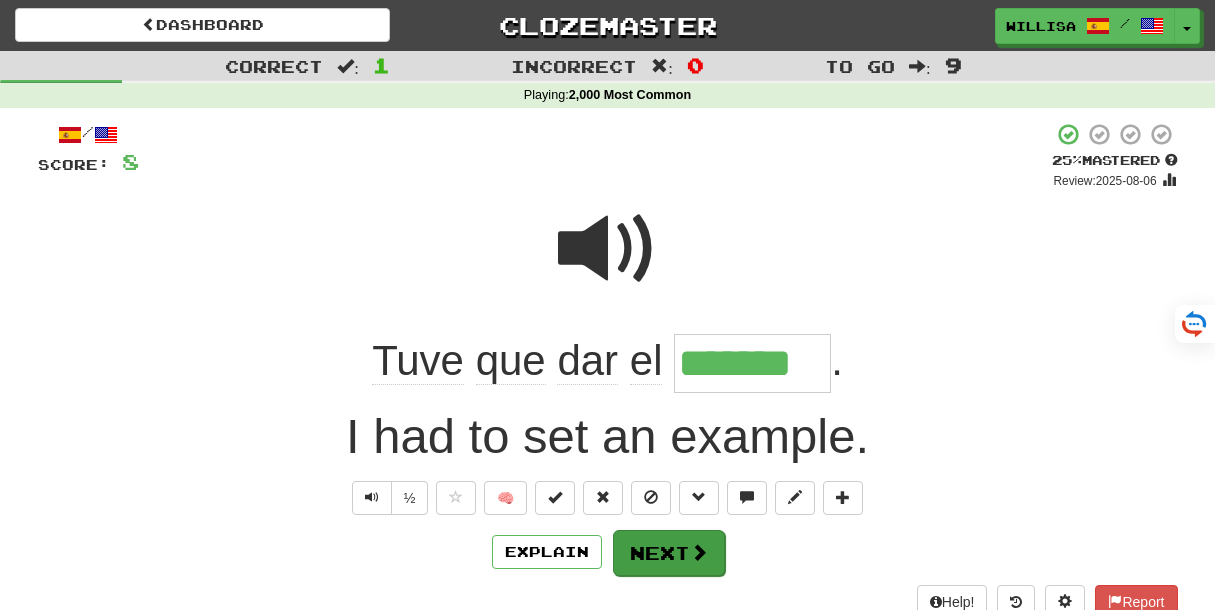 drag, startPoint x: 617, startPoint y: 579, endPoint x: 618, endPoint y: 551, distance: 28.01785 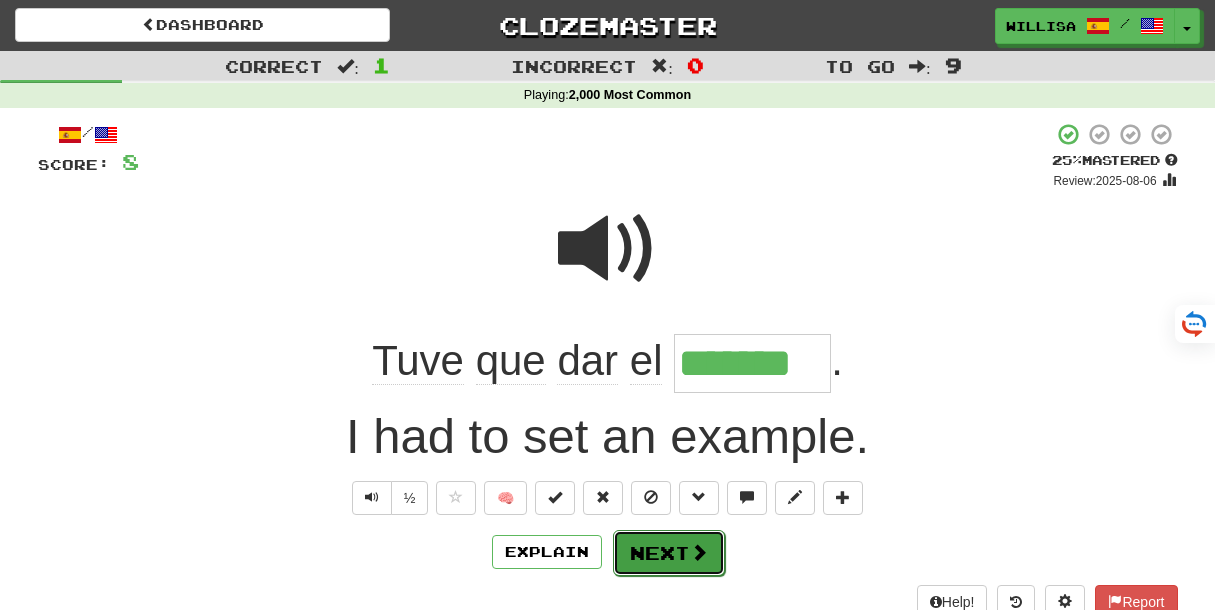 click on "Next" at bounding box center [669, 553] 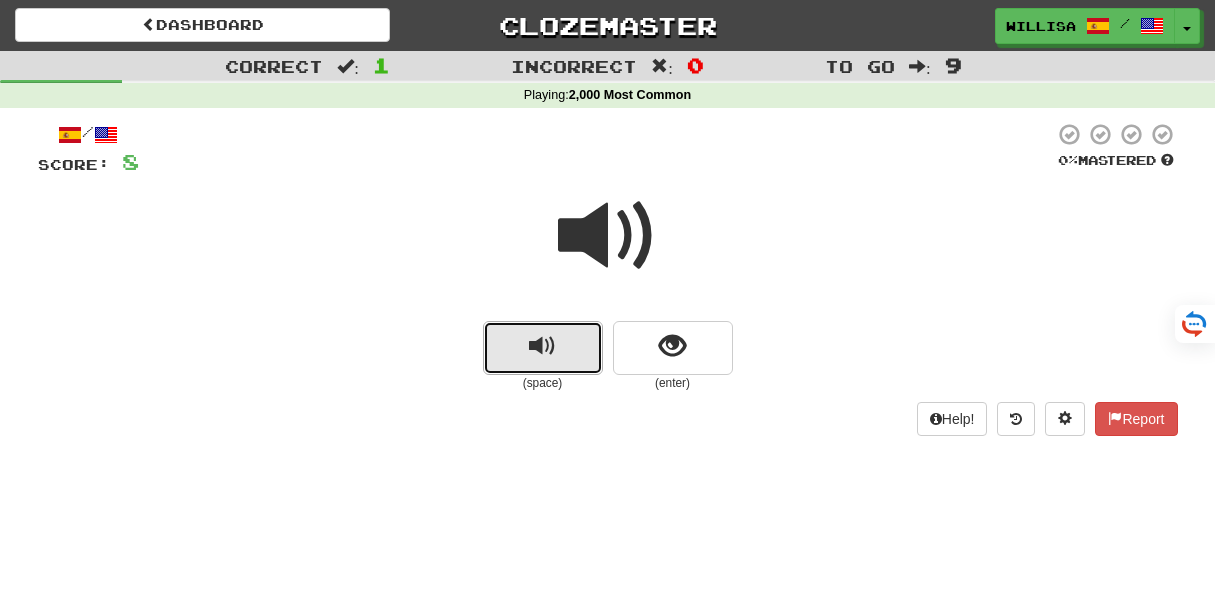 click at bounding box center [542, 346] 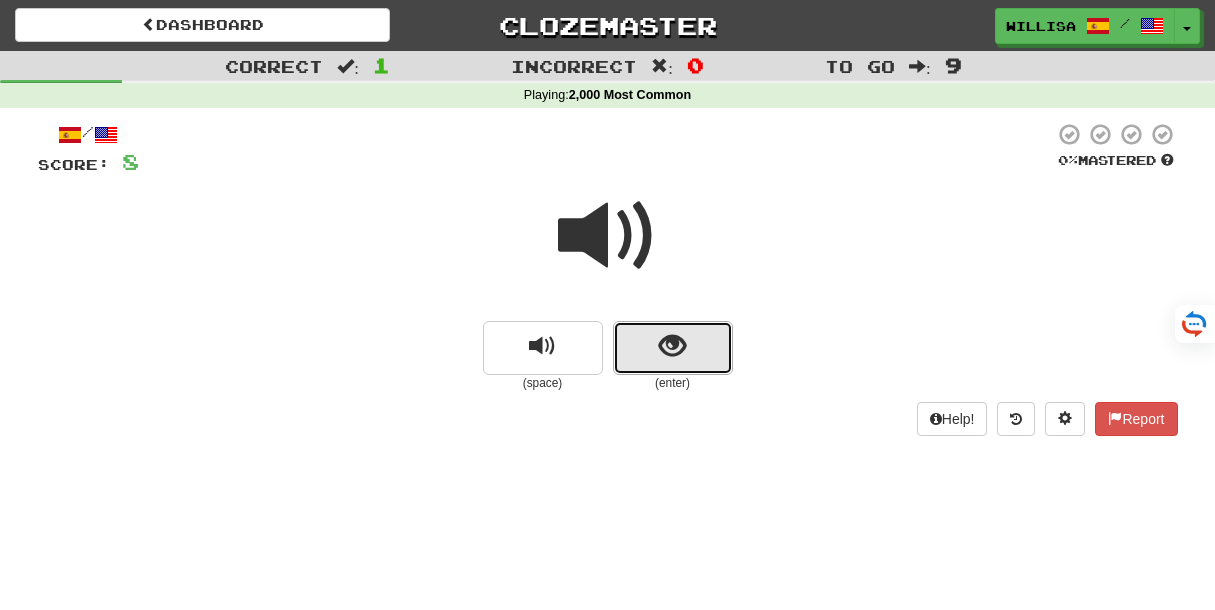 click at bounding box center (672, 346) 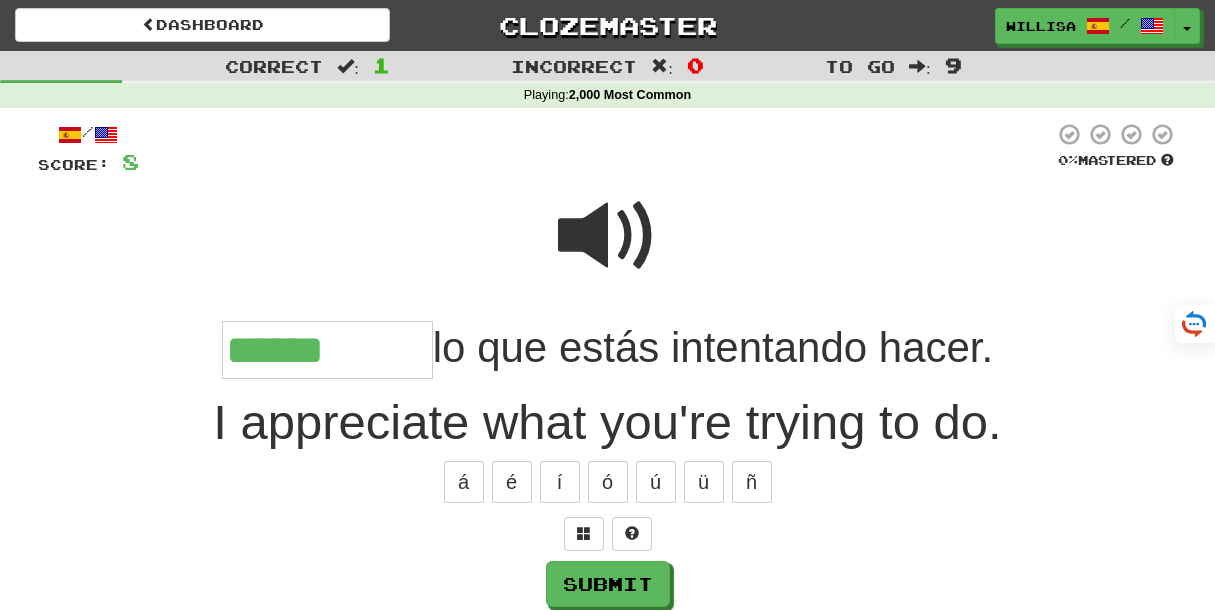click at bounding box center [608, 236] 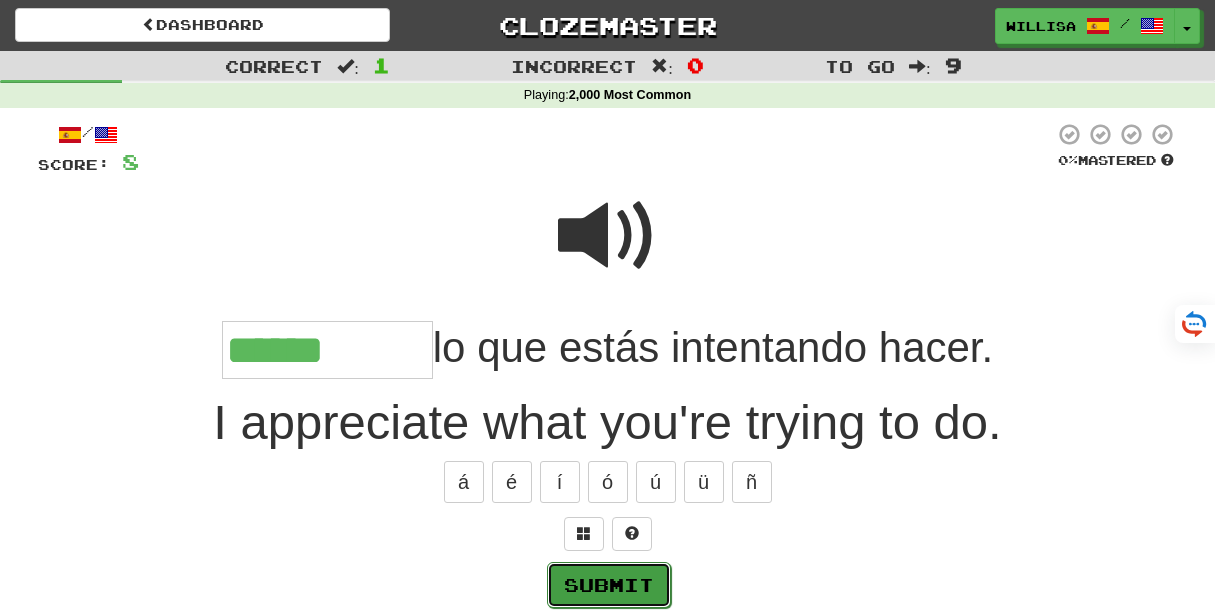click on "Submit" at bounding box center (609, 585) 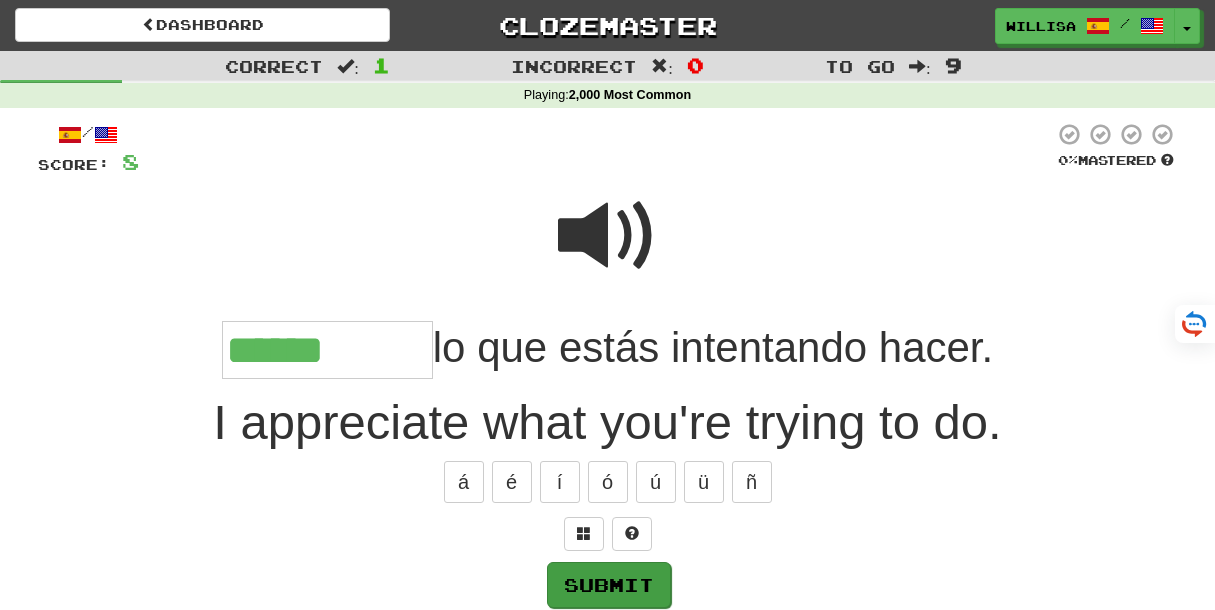 type on "*********" 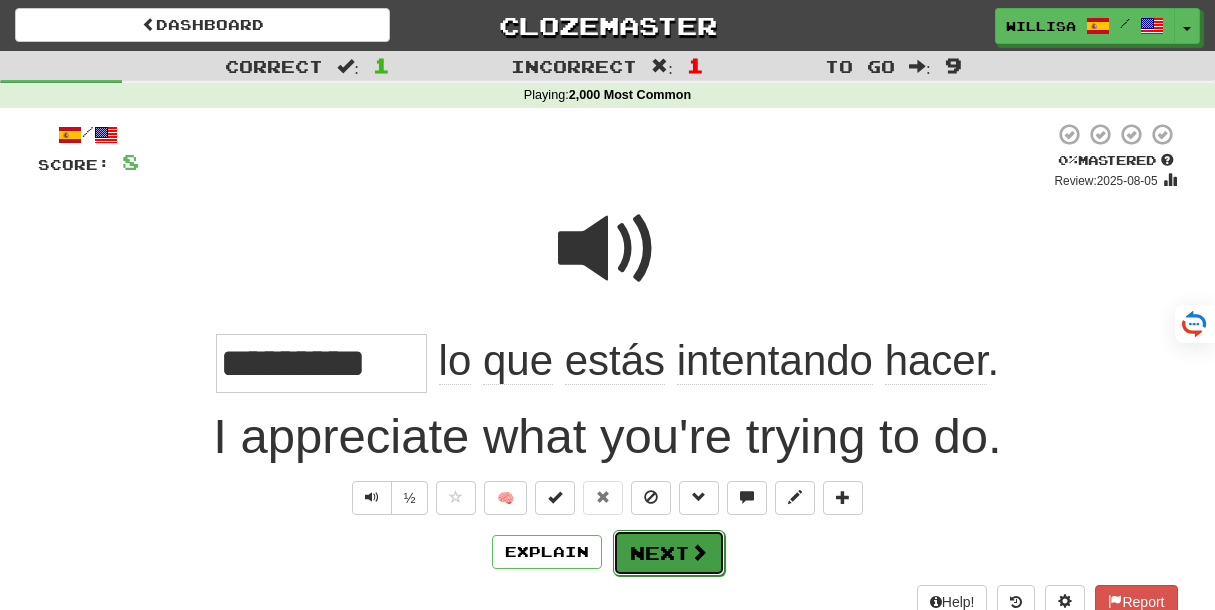 click on "Next" at bounding box center (669, 553) 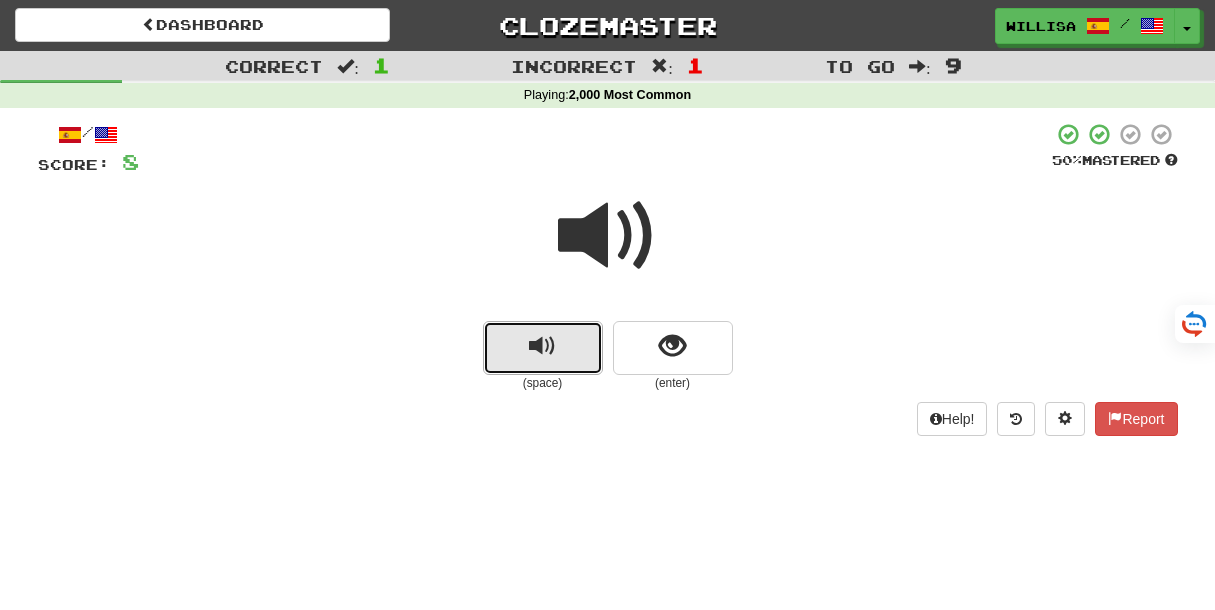 click at bounding box center [542, 346] 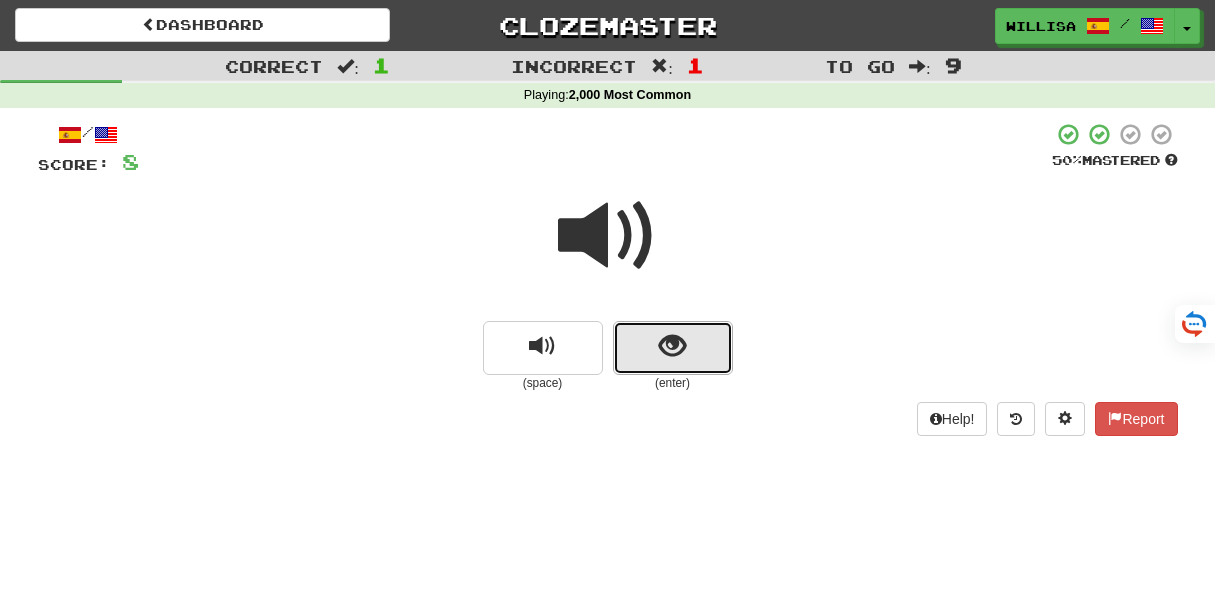 click at bounding box center (672, 346) 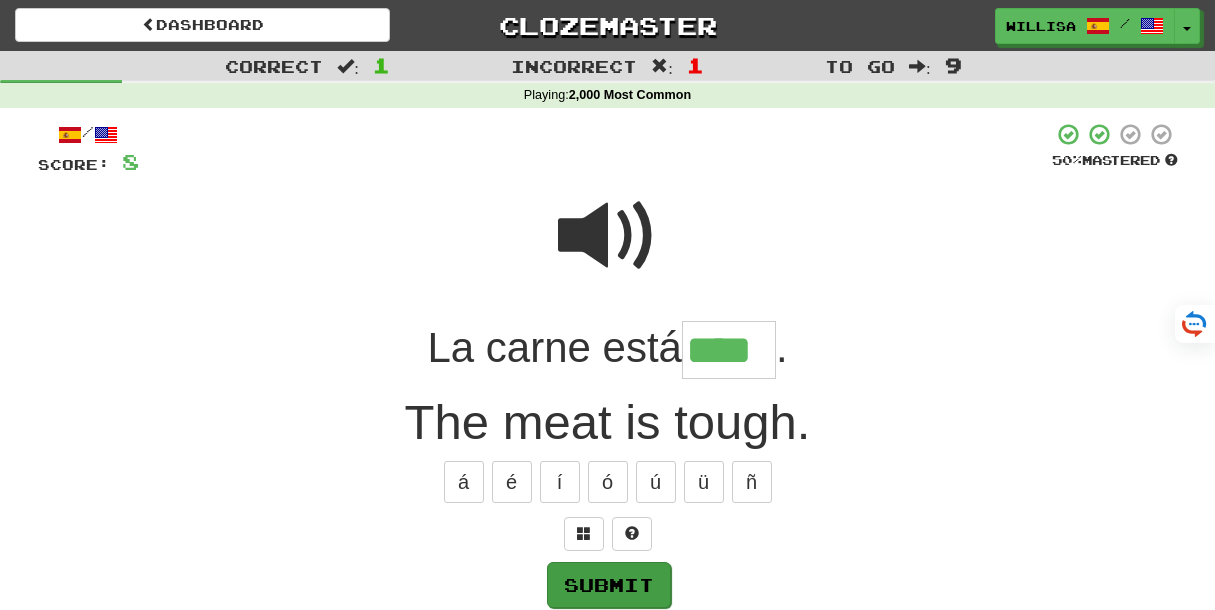 type on "****" 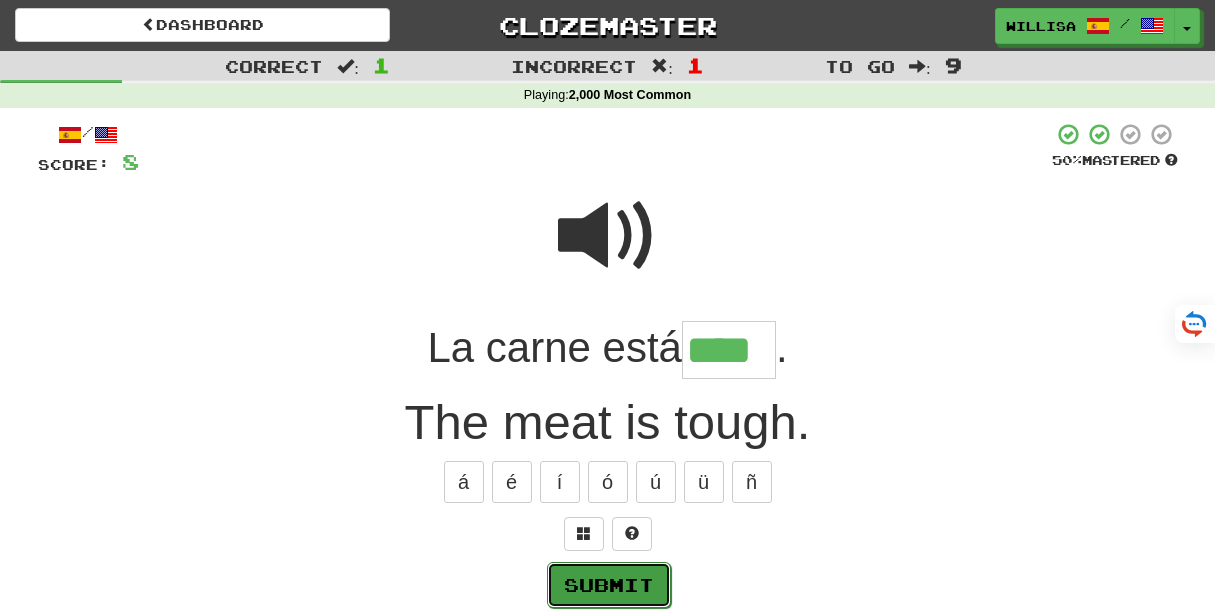 click on "Submit" at bounding box center [609, 585] 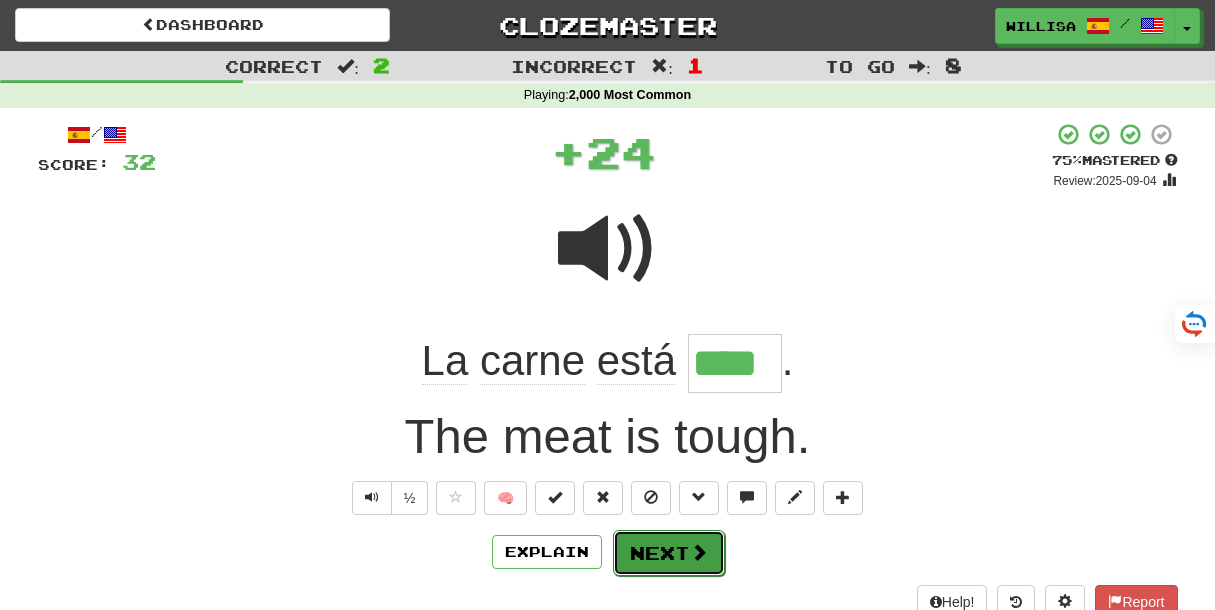 click on "Next" at bounding box center [669, 553] 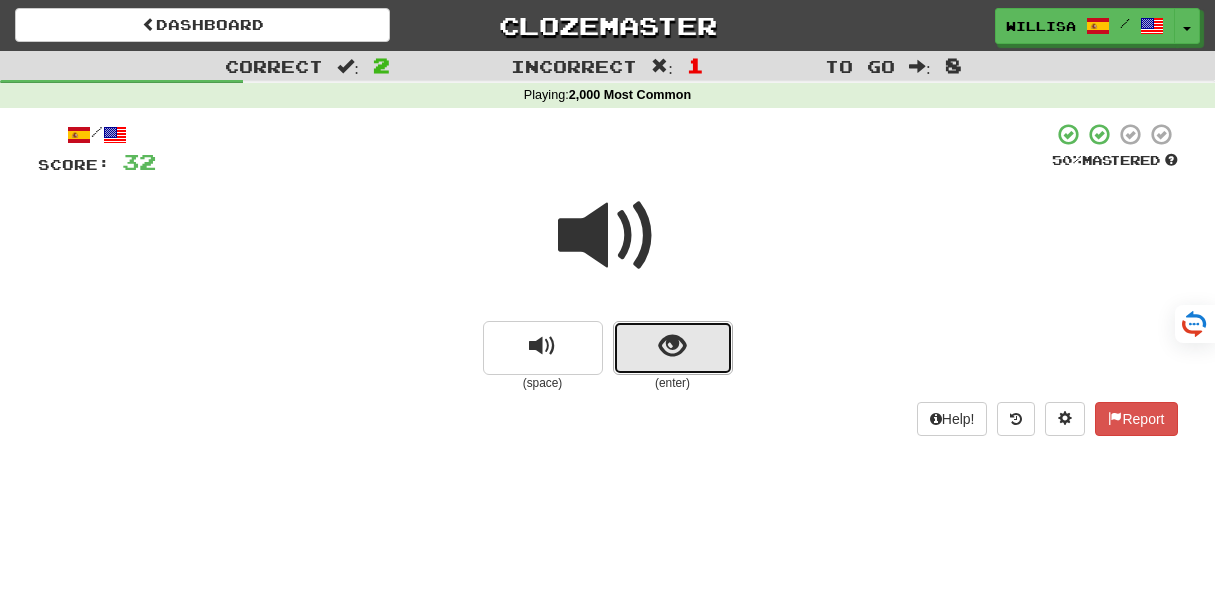click at bounding box center [673, 348] 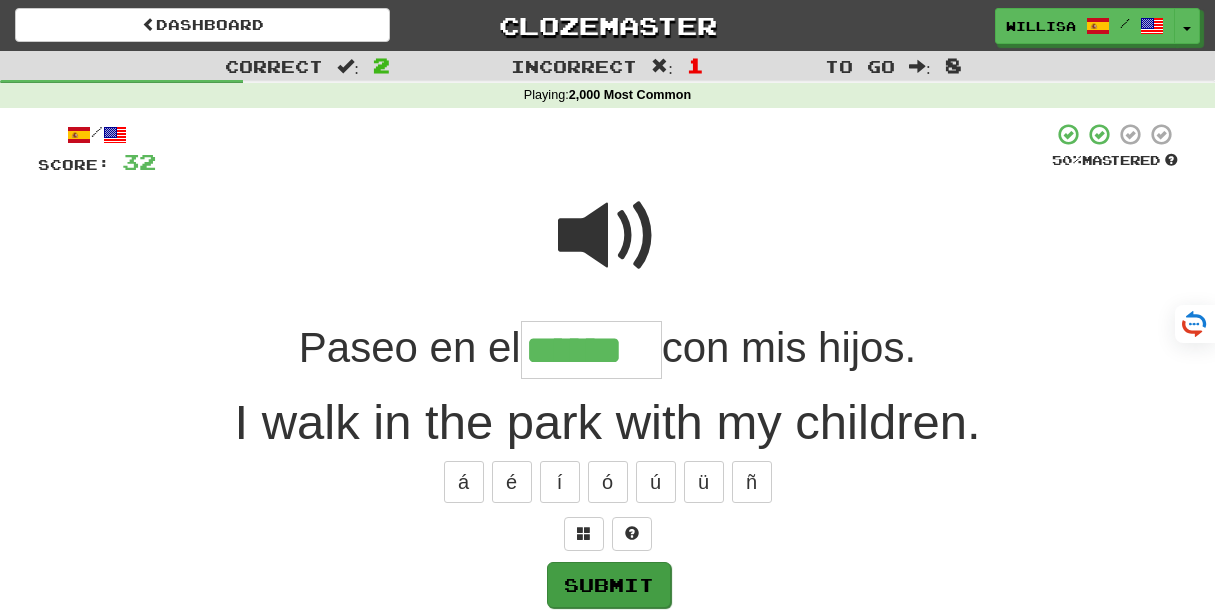 type on "******" 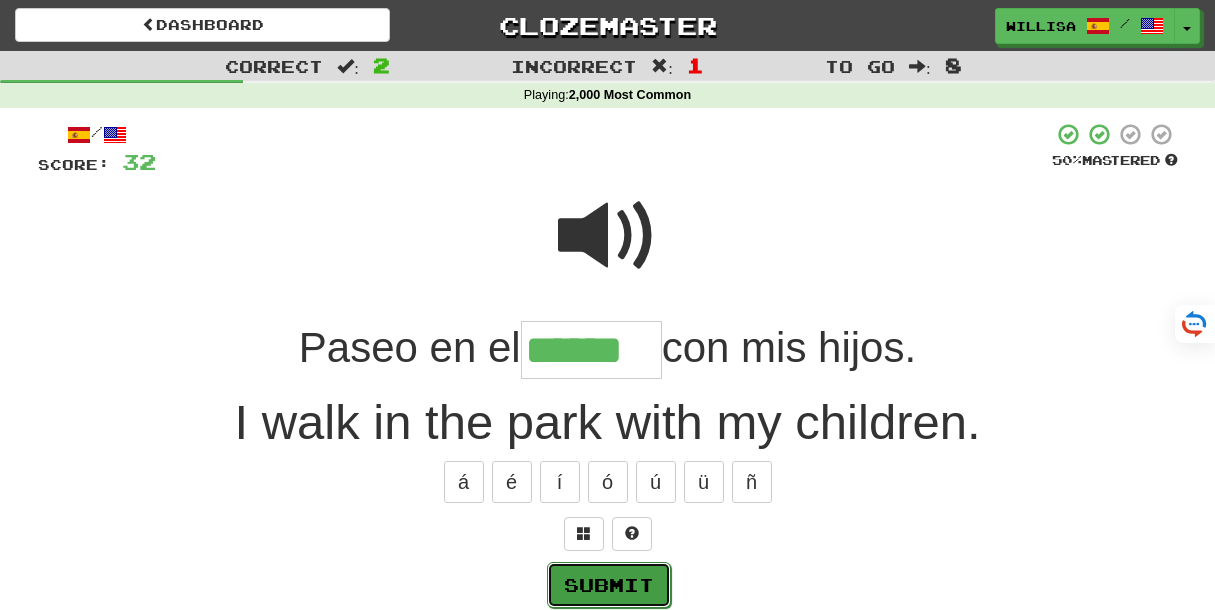 click on "Submit" at bounding box center (609, 585) 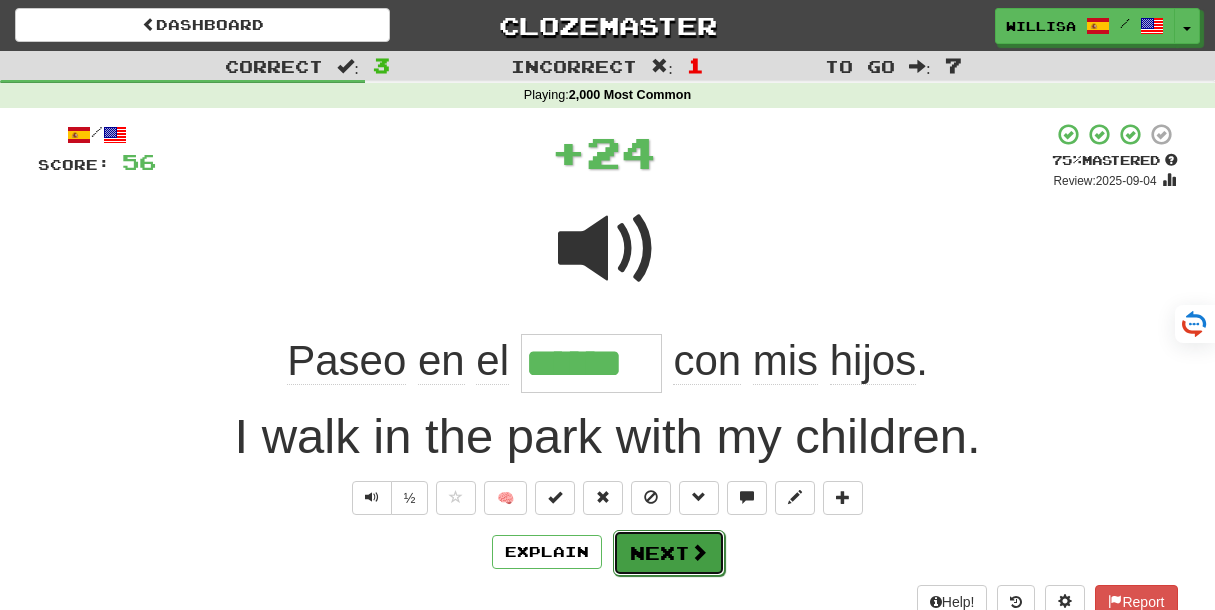 click on "Next" at bounding box center [669, 553] 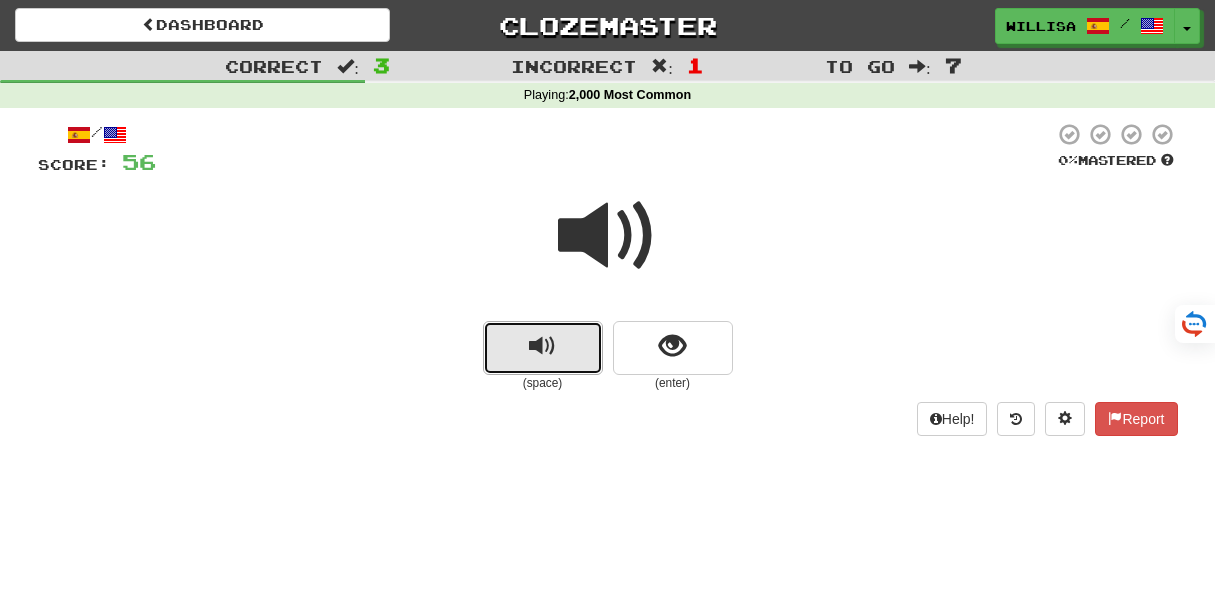click at bounding box center [543, 348] 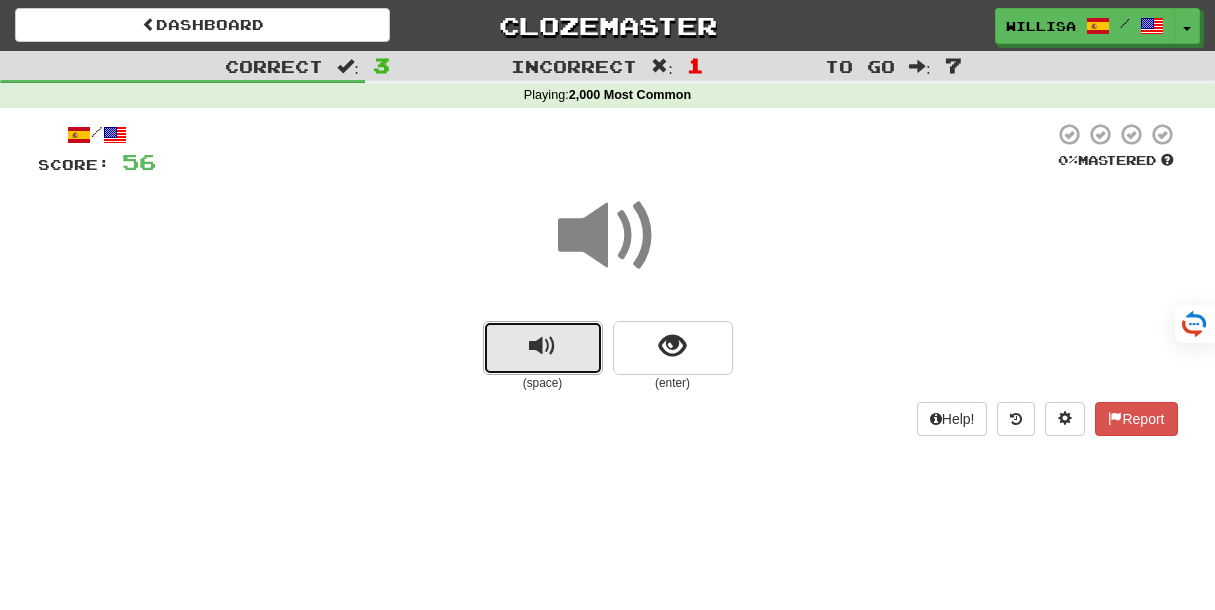 click at bounding box center (543, 348) 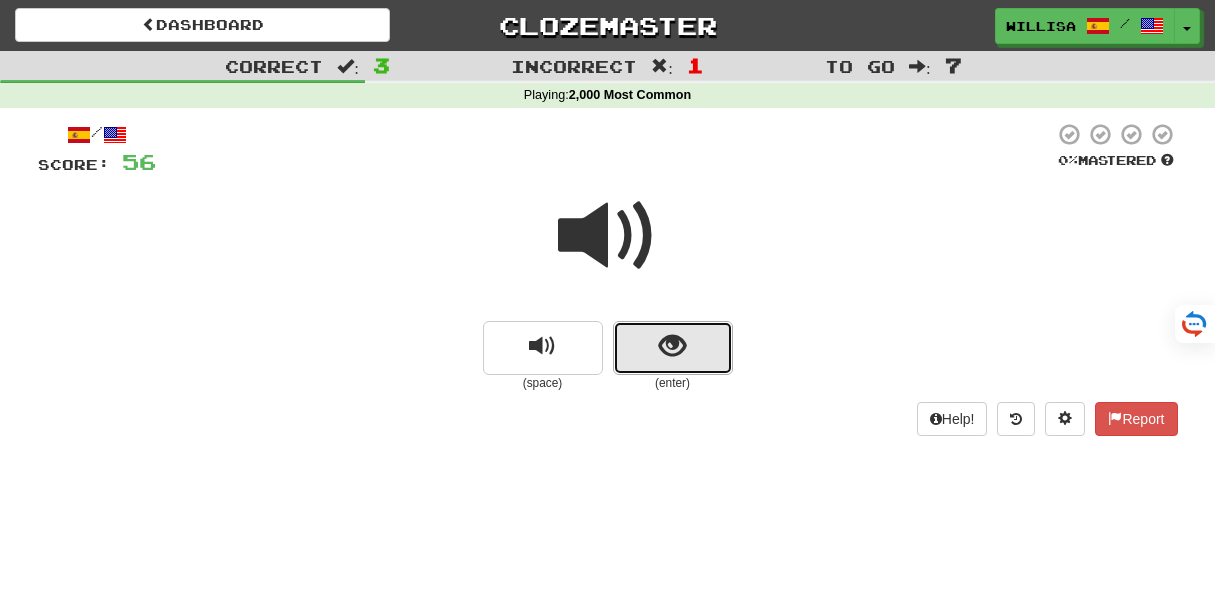 click at bounding box center (672, 346) 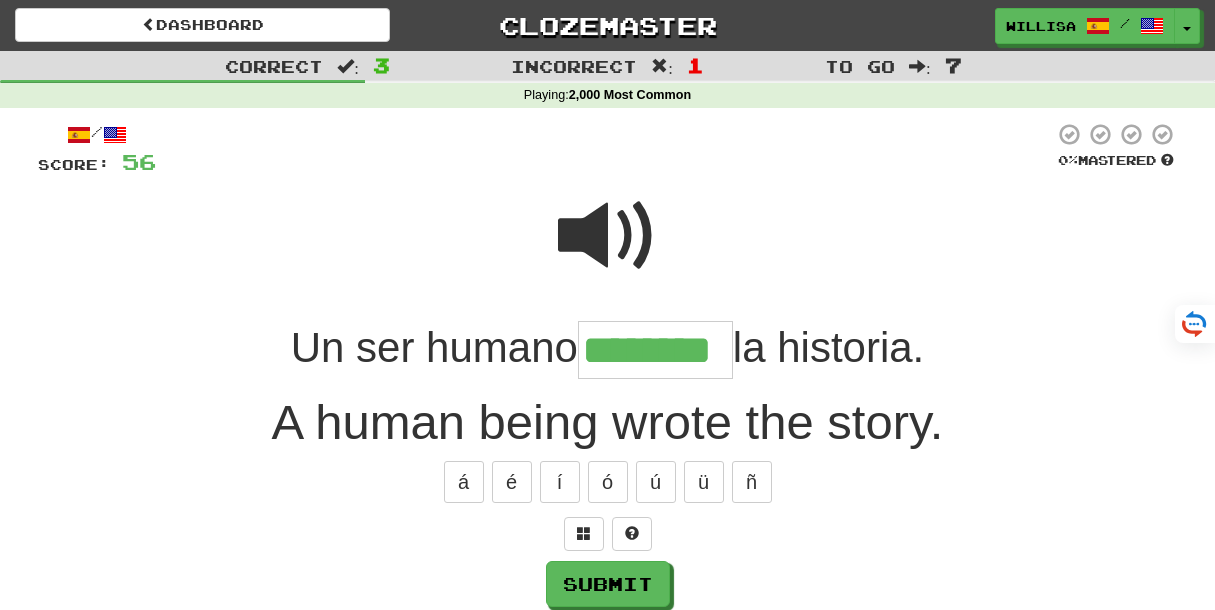 type on "********" 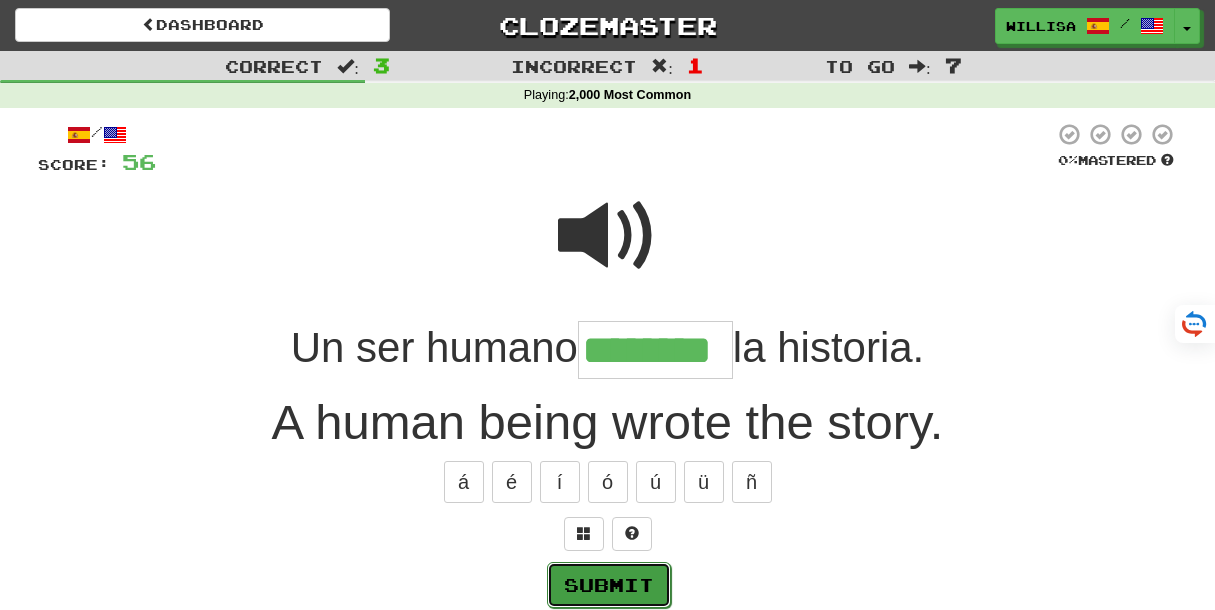 click on "Submit" at bounding box center [609, 585] 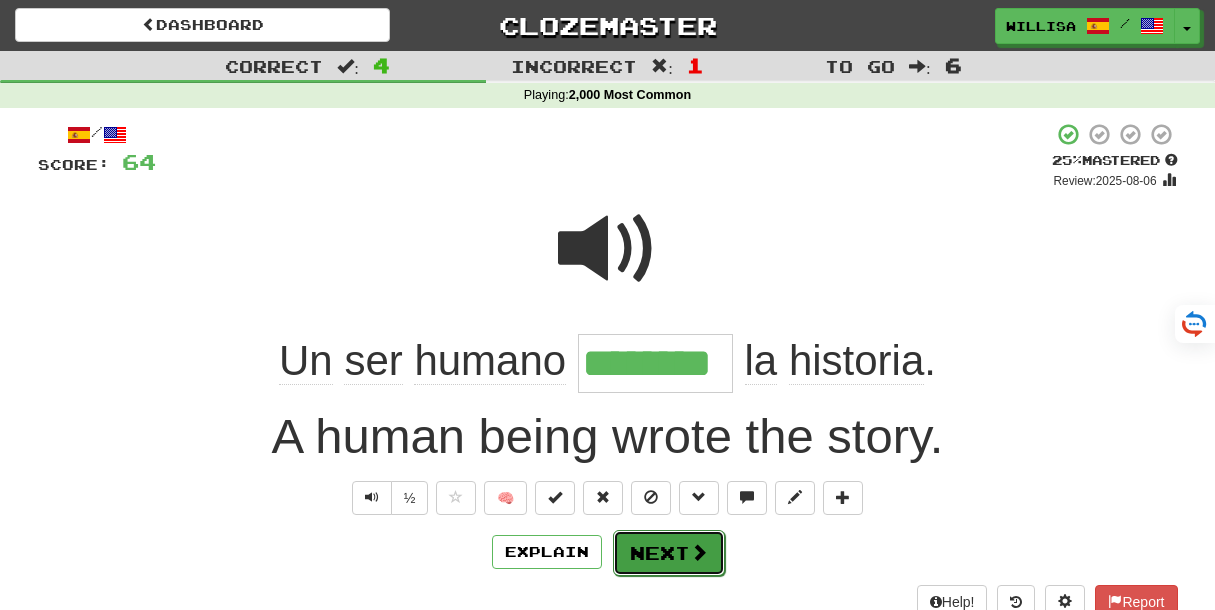 click on "Next" at bounding box center [669, 553] 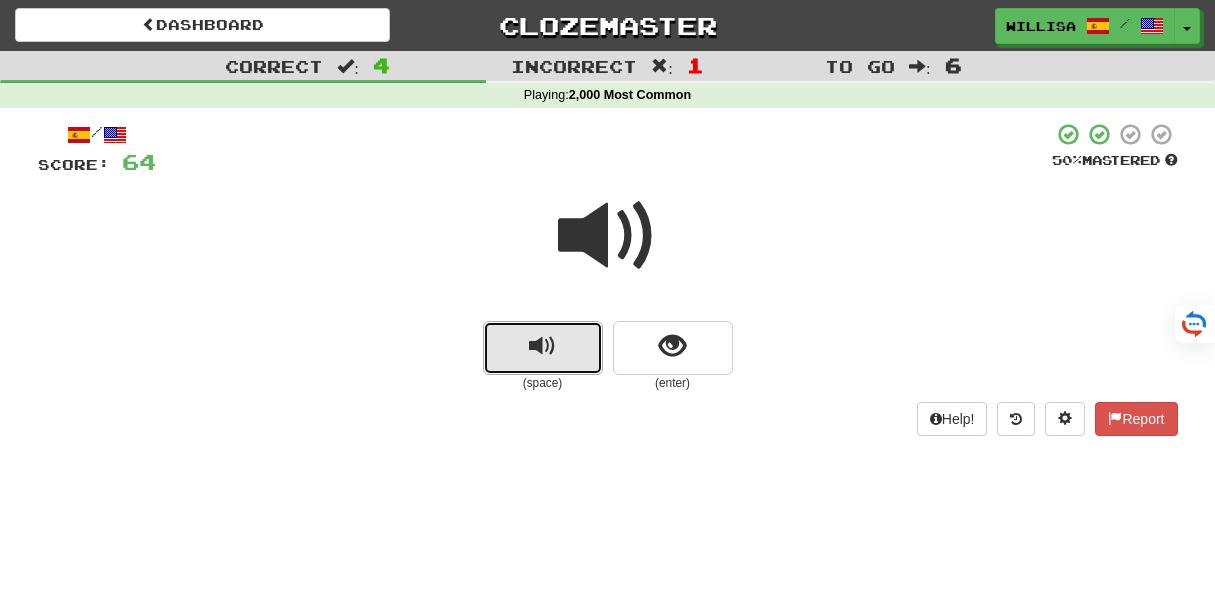 click at bounding box center (543, 348) 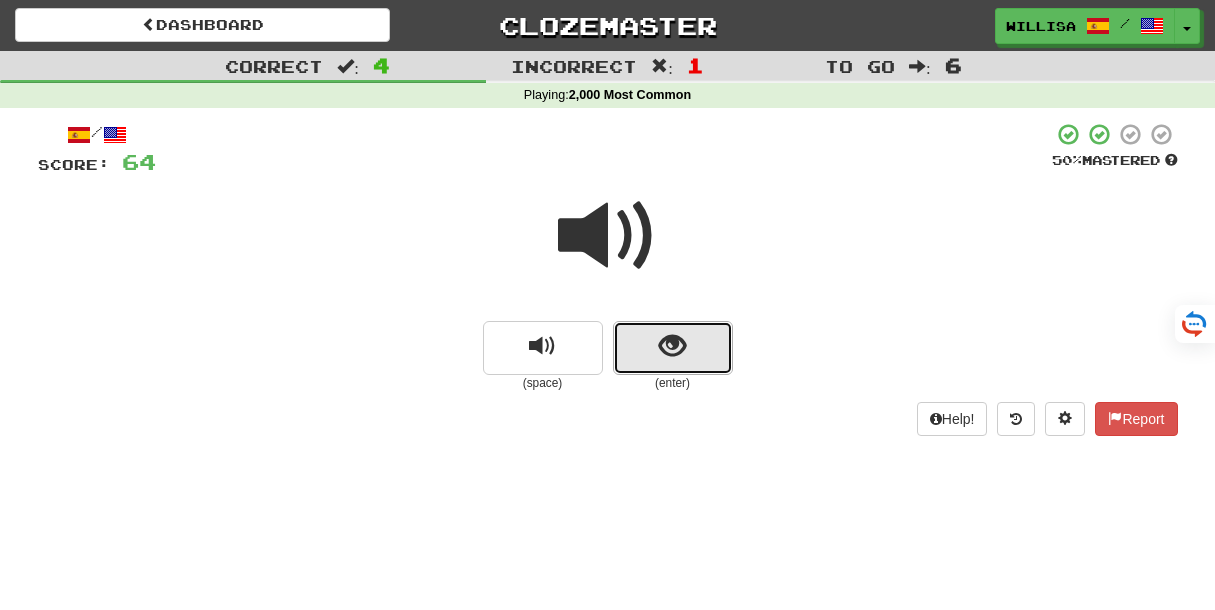 click at bounding box center [673, 348] 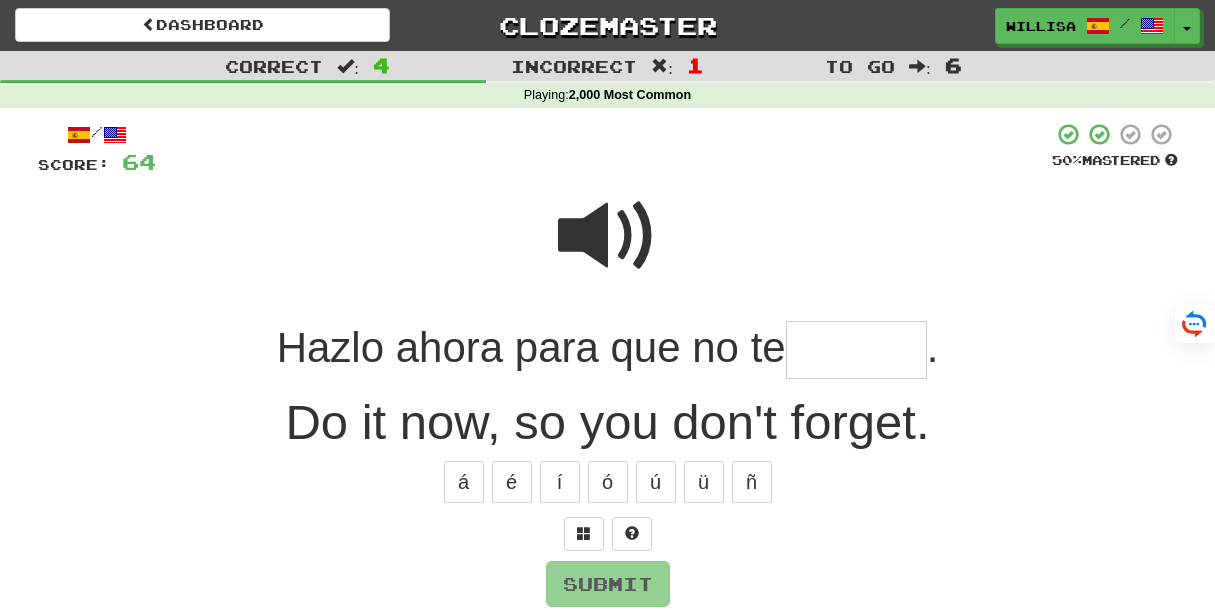 click at bounding box center (856, 350) 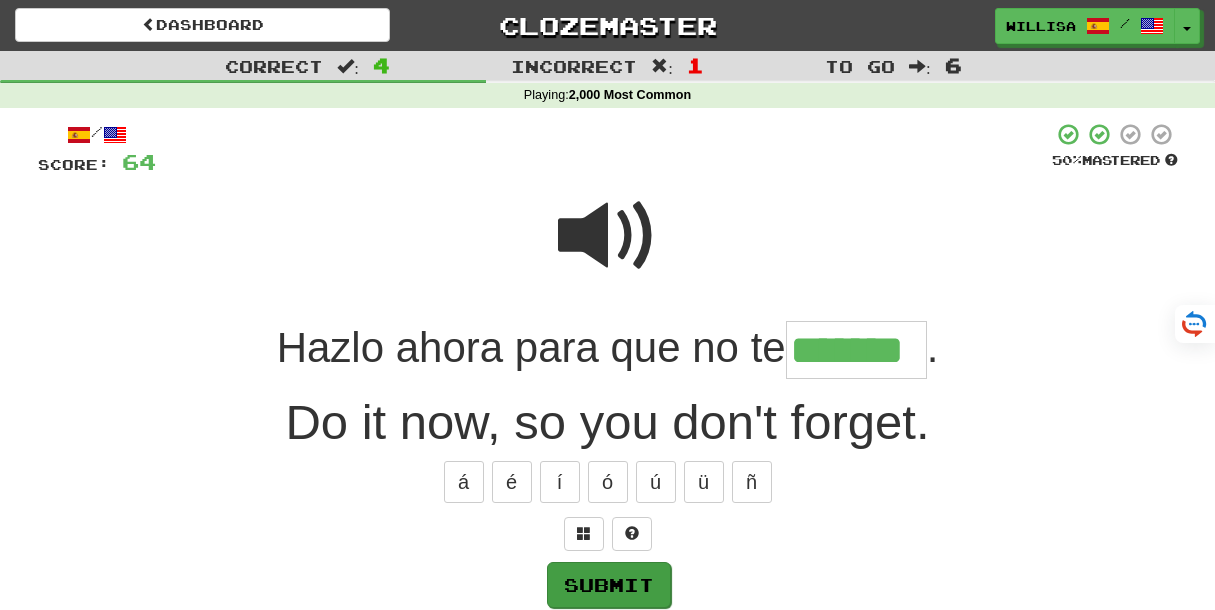 type on "*******" 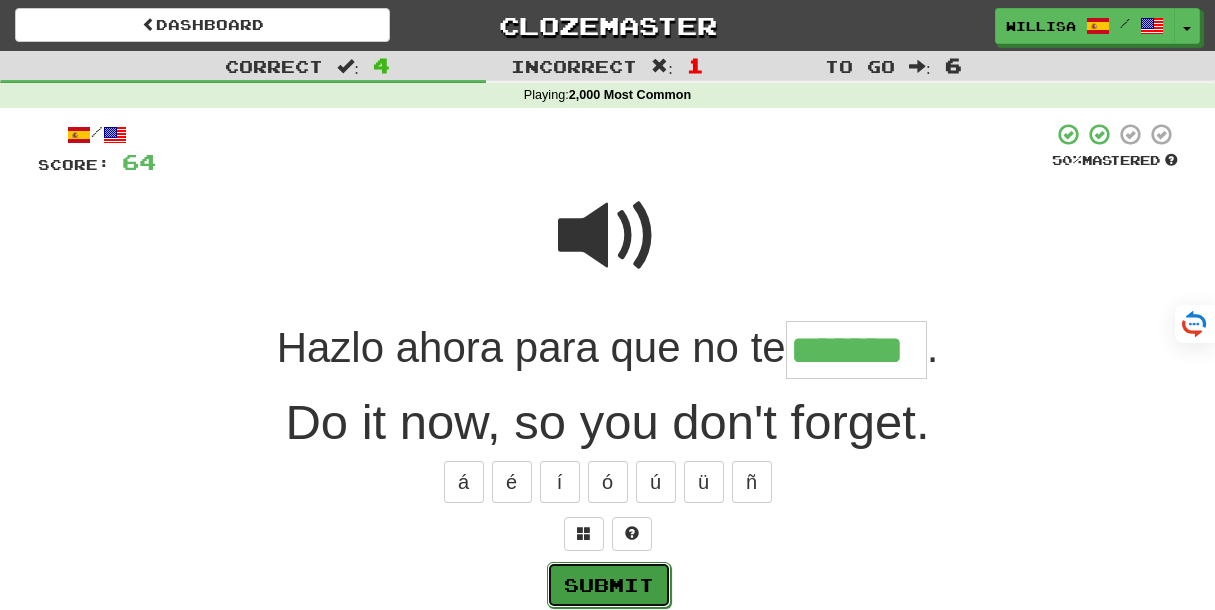 click on "Submit" at bounding box center (609, 585) 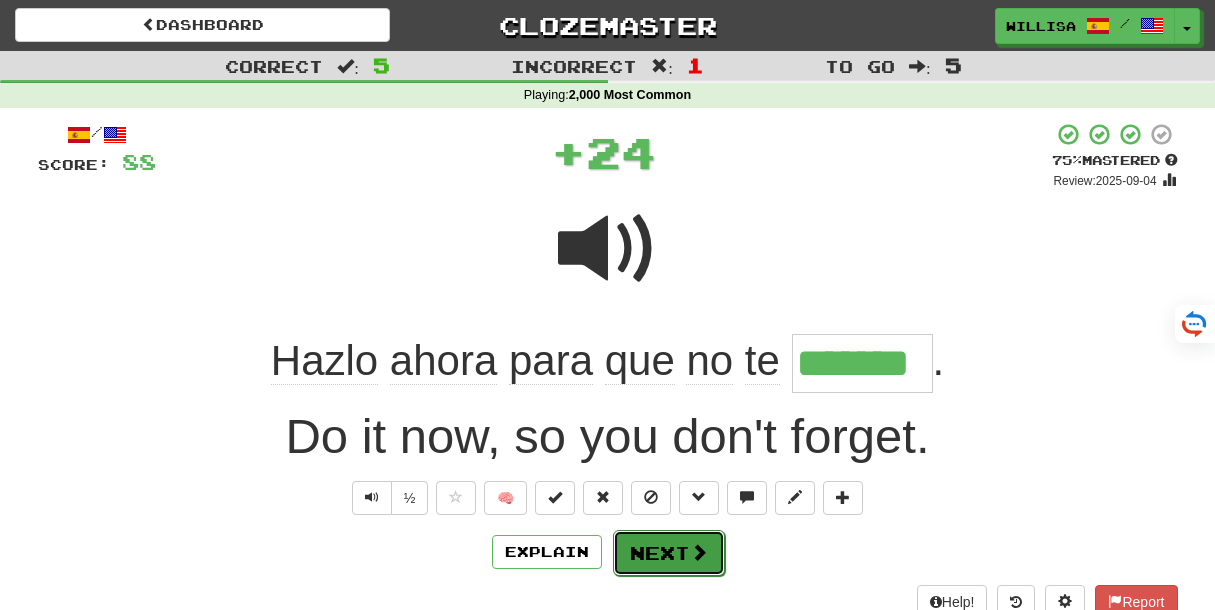 click on "Next" at bounding box center (669, 553) 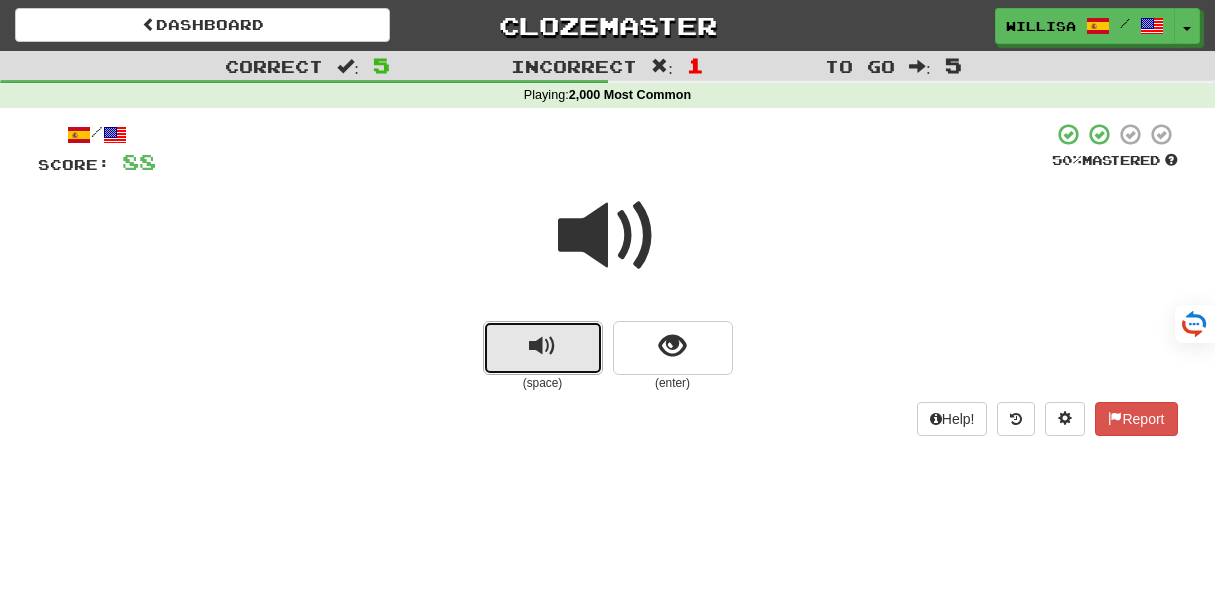 click at bounding box center (543, 348) 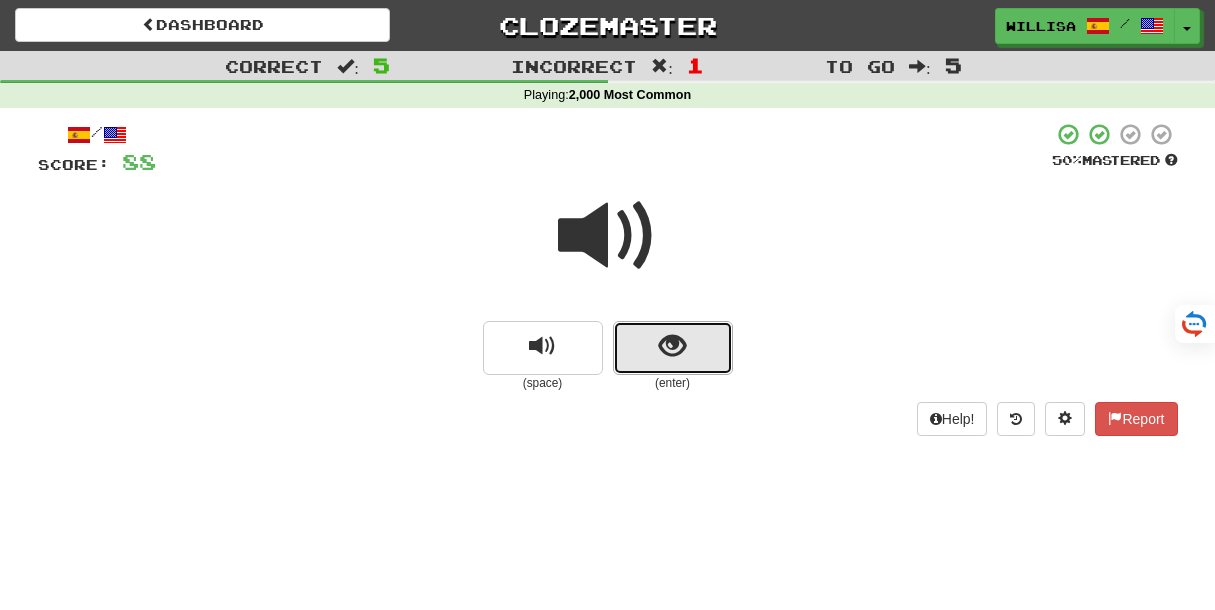 click at bounding box center [673, 348] 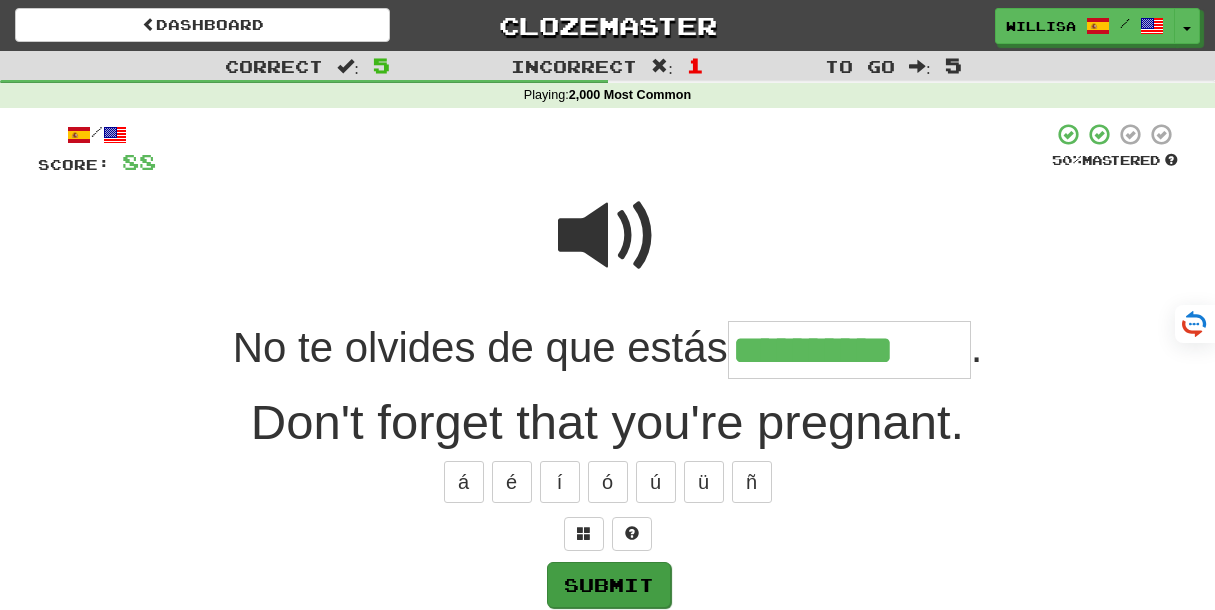type on "**********" 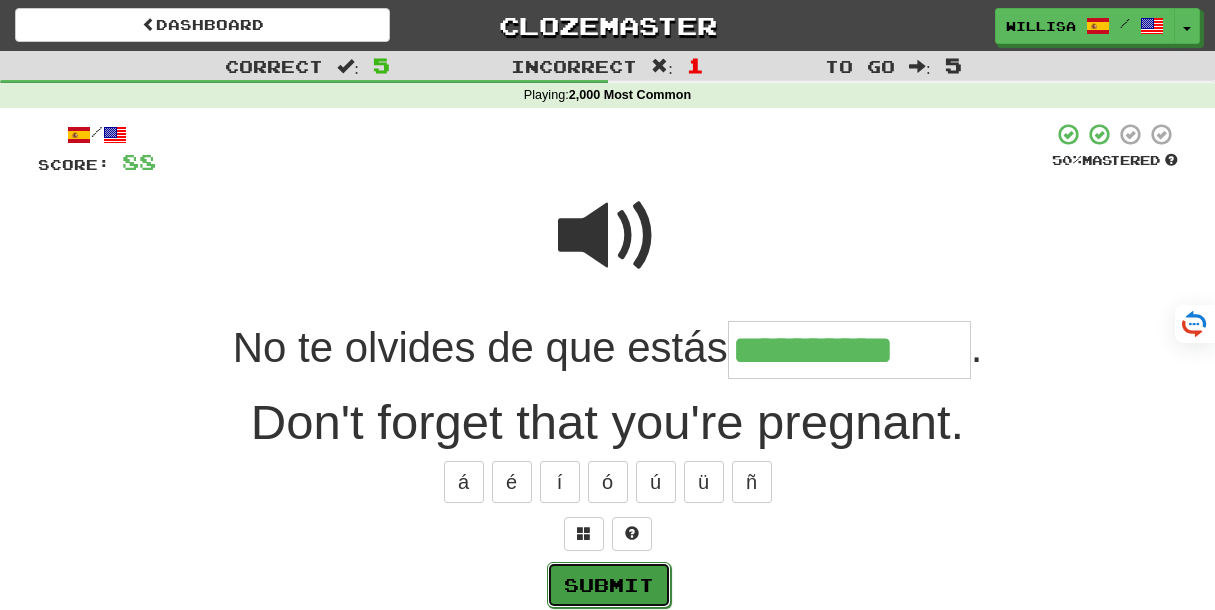 click on "Submit" at bounding box center [609, 585] 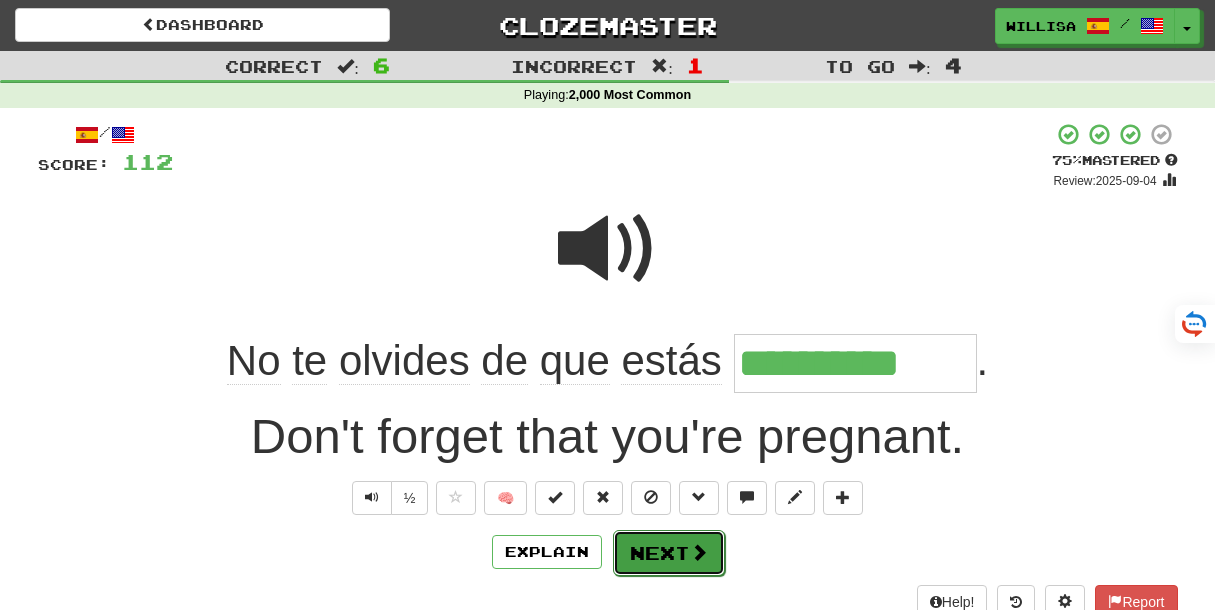 click on "Next" at bounding box center [669, 553] 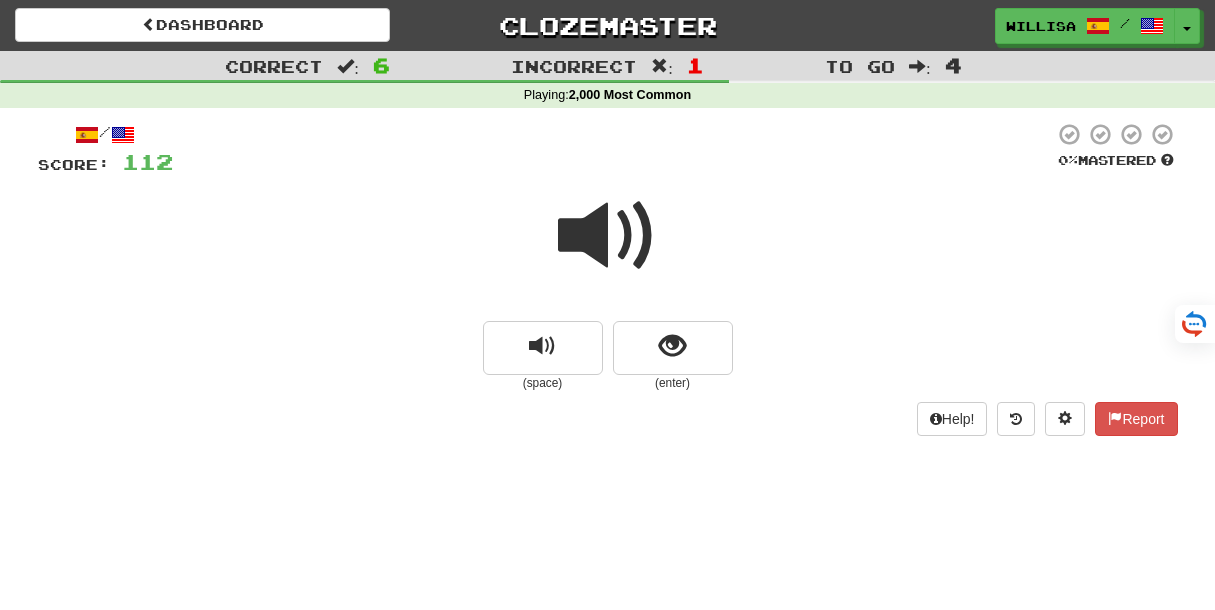 click on "Dashboard
Clozemaster
[PERSON]
/
Toggle Dropdown
Dashboard
Leaderboard
Activity Feed
Notifications
Profile
Discussions
Español
/
English
Streak:
128
Review:
3,591
Daily Goal:  0 /200
Gàidhlig
/
English
Streak:
0
Review:
0
Points Today: 0
Italiano
/
English
Streak:
0
Review:
35
Points Today: 0
Kernewek
/
English
Streak:
0
Review:
0
Points Today: 0
Occitan
/
English
Streak:
0
Review:
0
Points Today: 0
Română
/
English
Streak:
0
Review:
0
Points Today: 0
Swahili
/
English
Streak:
0
Review:
0
Points Today: 0
فارسی
/
English" at bounding box center (607, 305) 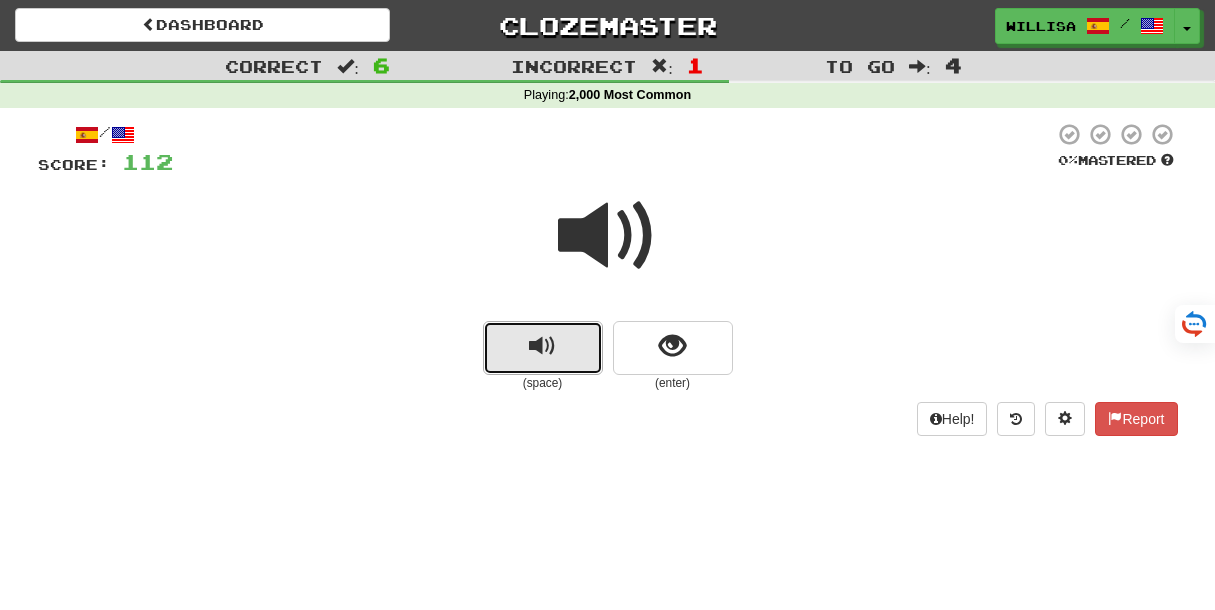 click at bounding box center [543, 348] 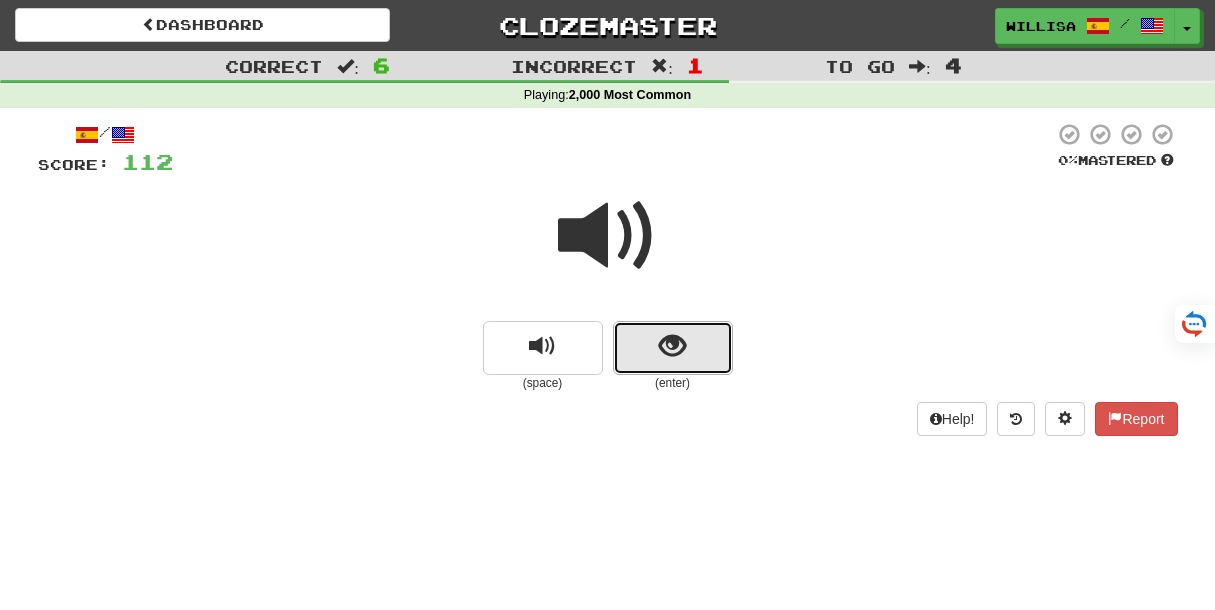 click at bounding box center [673, 348] 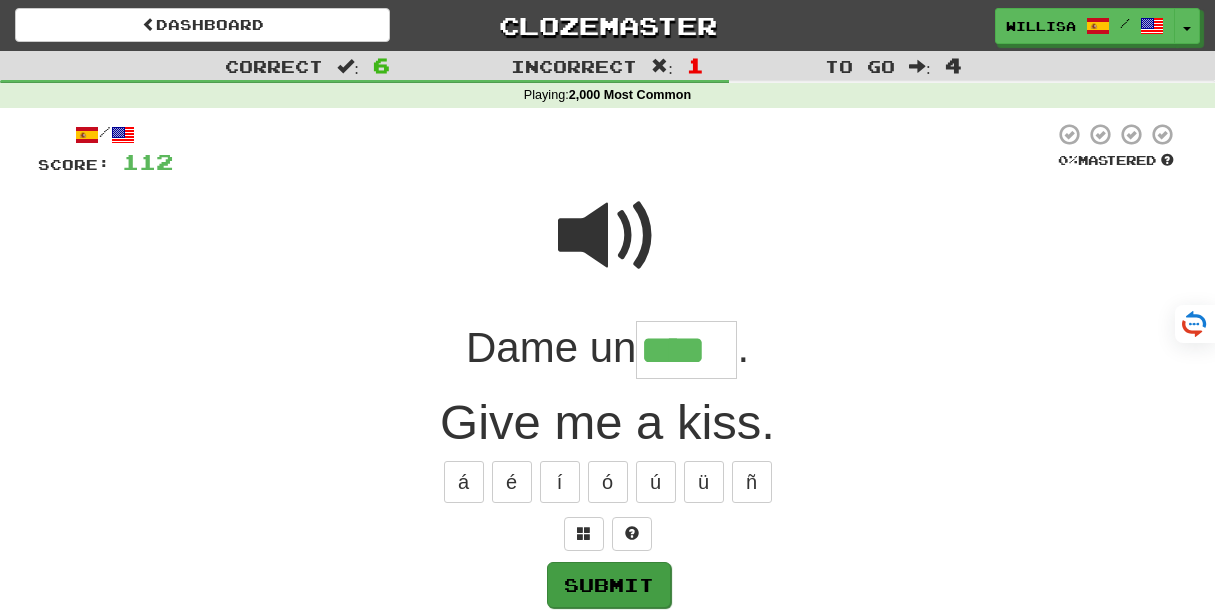 type on "****" 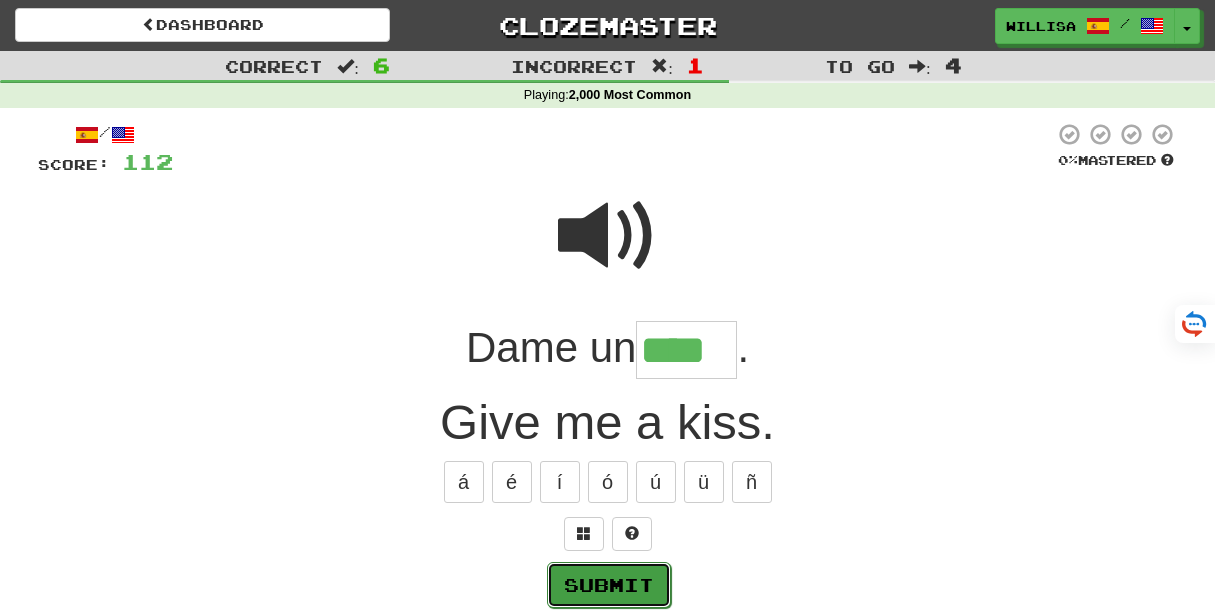 click on "Submit" at bounding box center (609, 585) 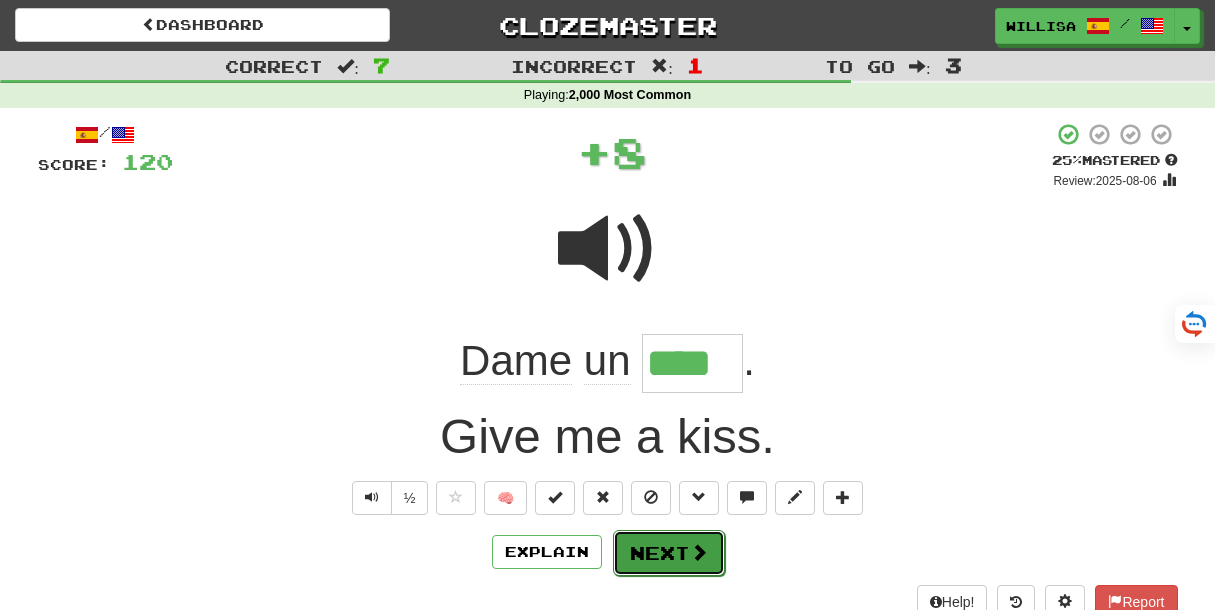 click on "Next" at bounding box center [669, 553] 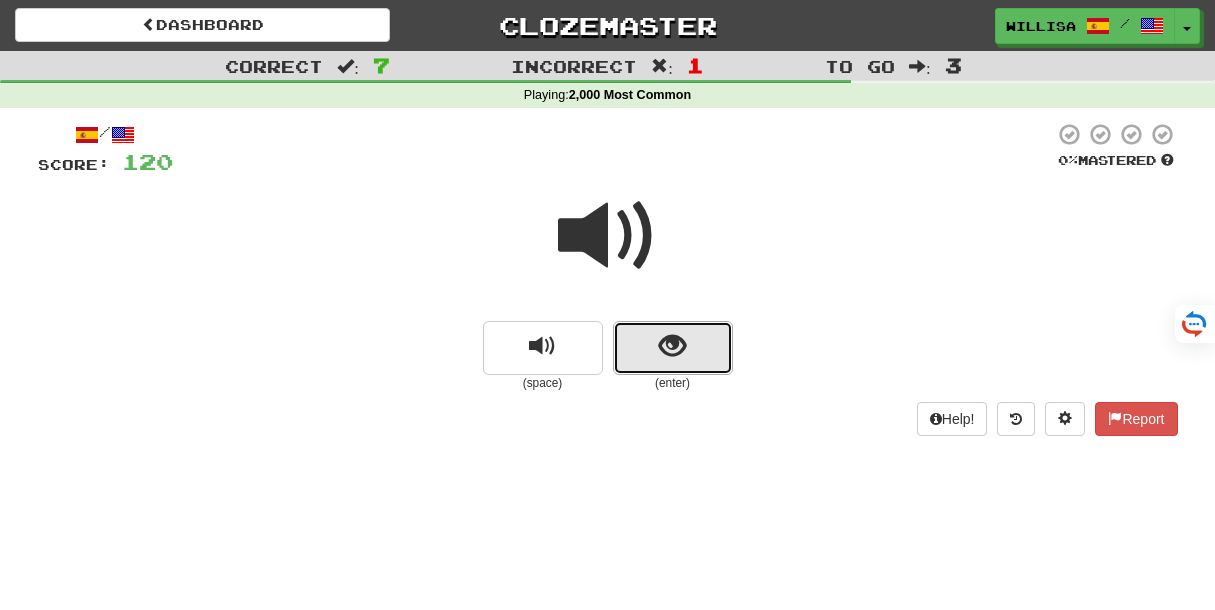 click at bounding box center [672, 346] 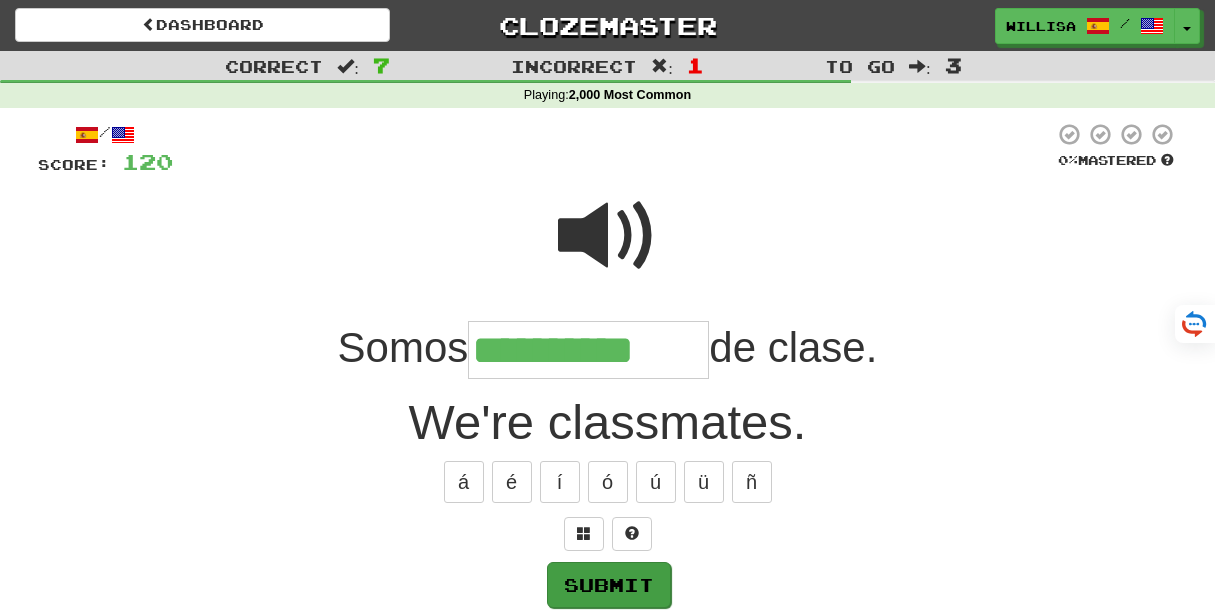 type on "**********" 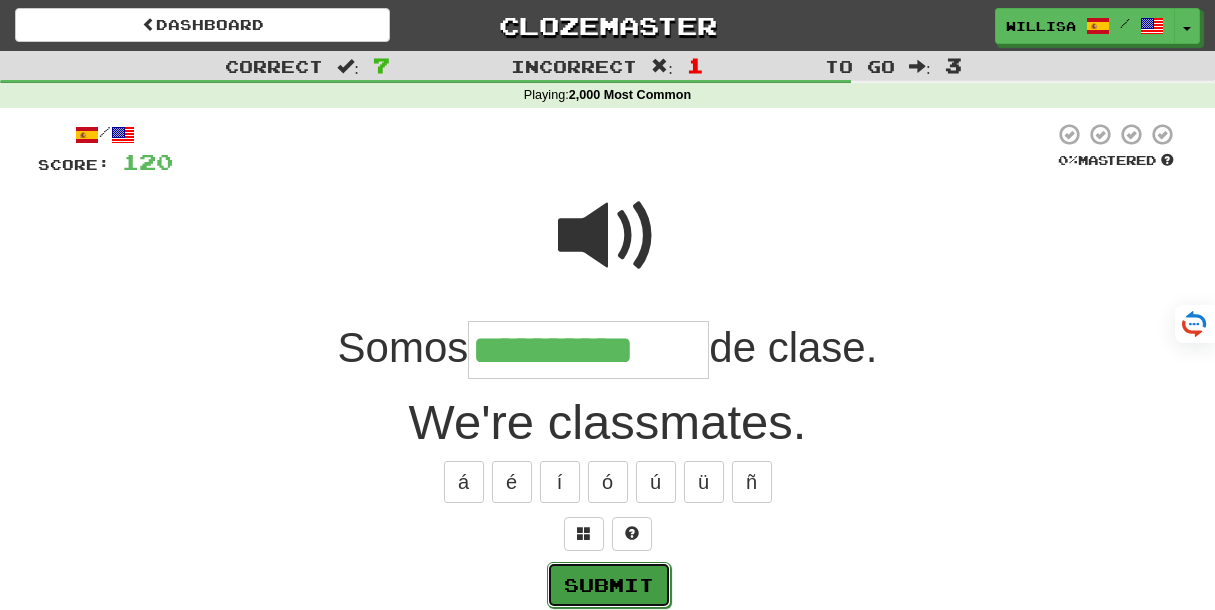 click on "Submit" at bounding box center [609, 585] 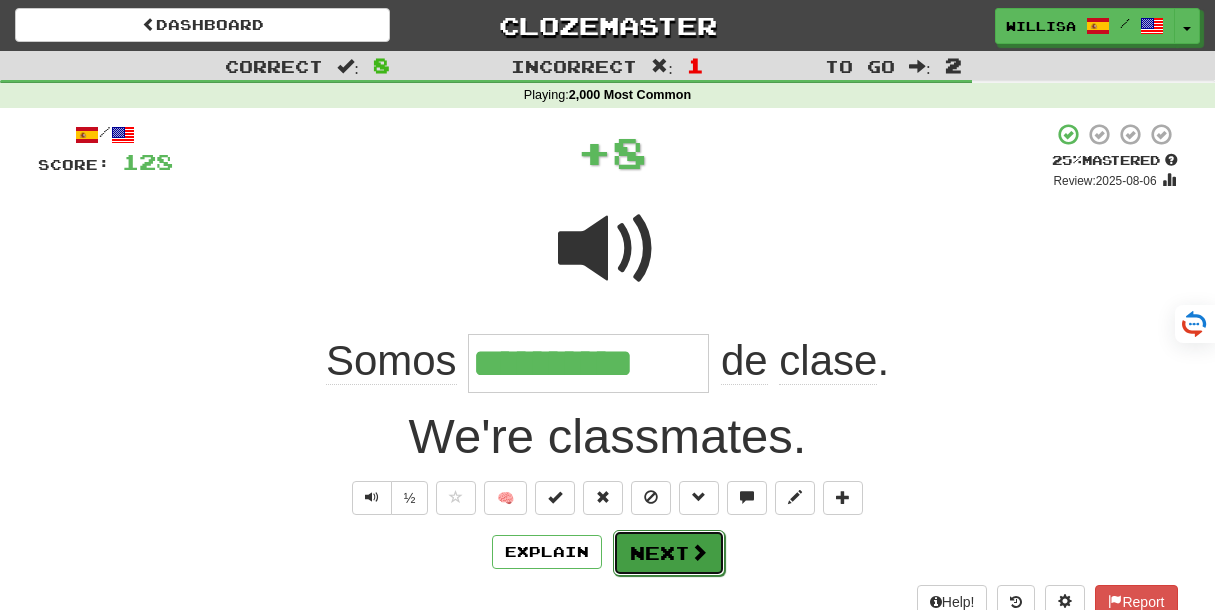 click on "Next" at bounding box center [669, 553] 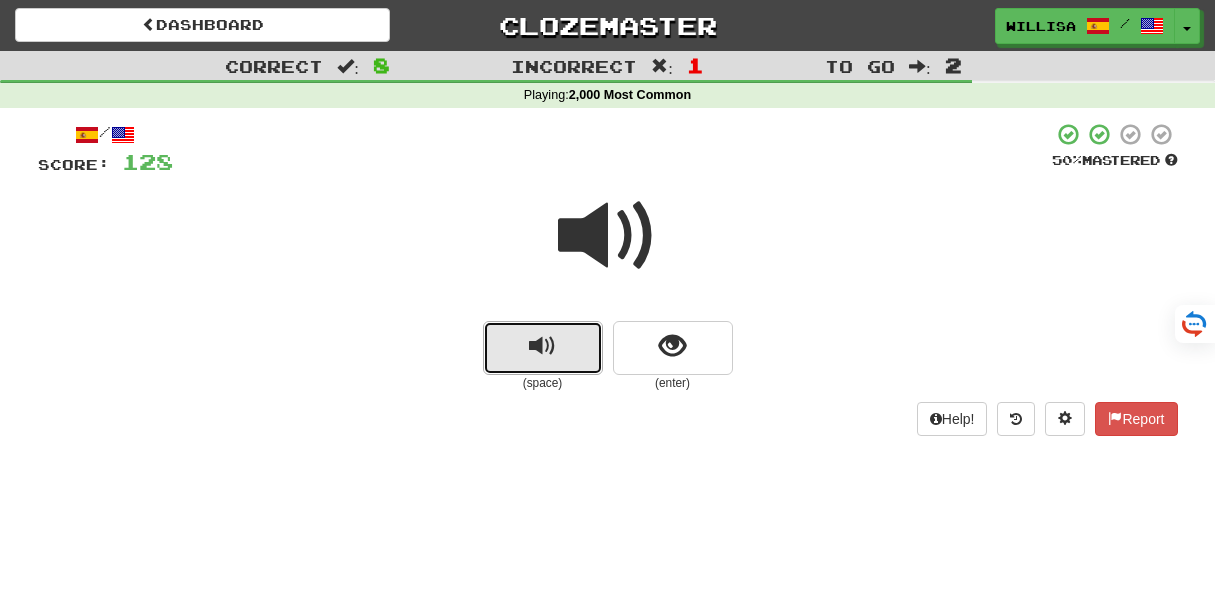 click at bounding box center [543, 348] 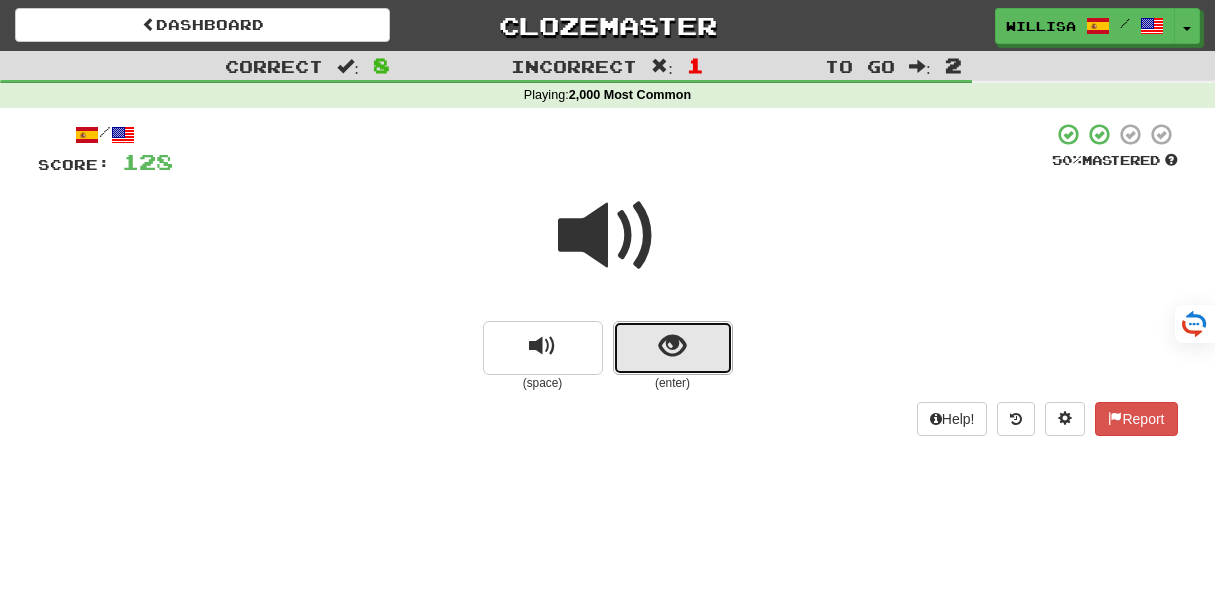 click at bounding box center (672, 346) 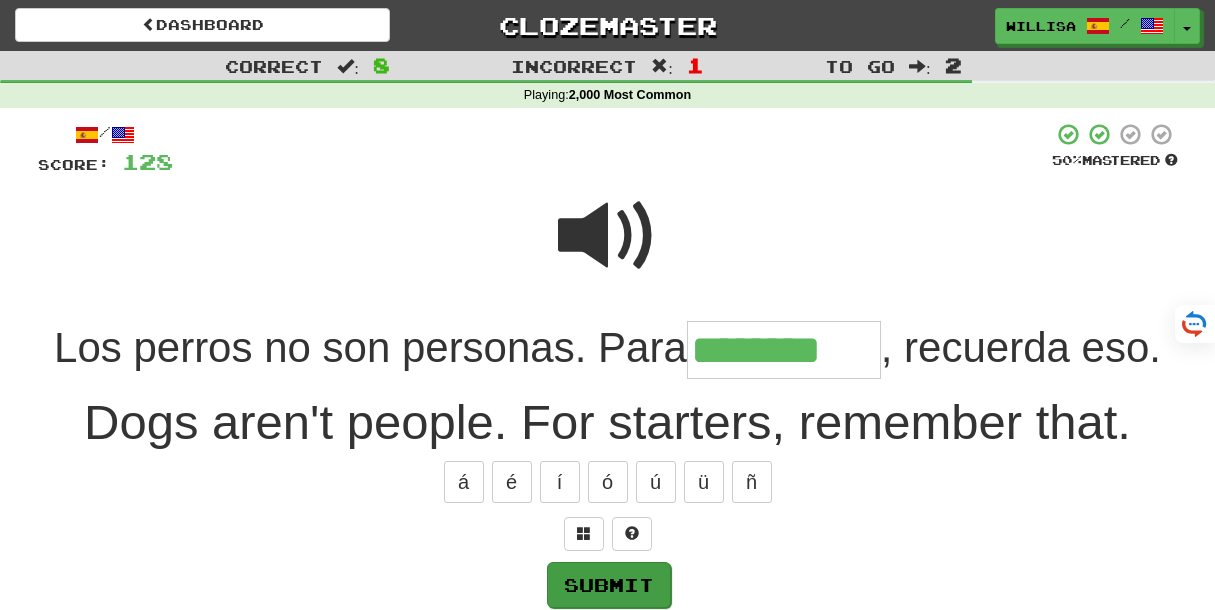 type on "********" 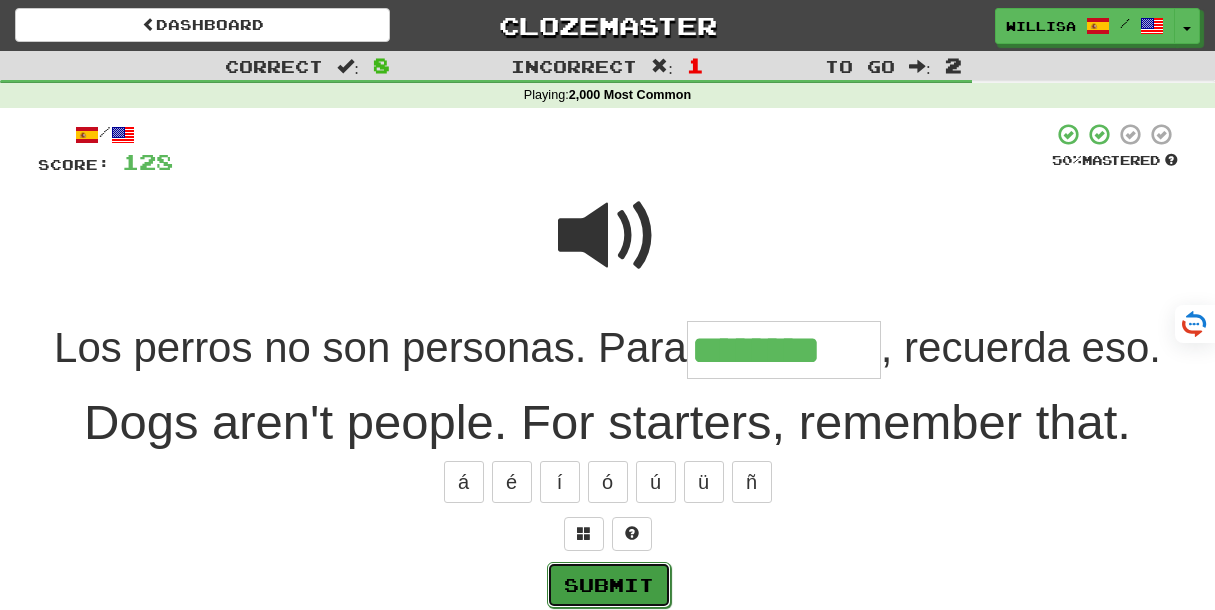 click on "Submit" at bounding box center (609, 585) 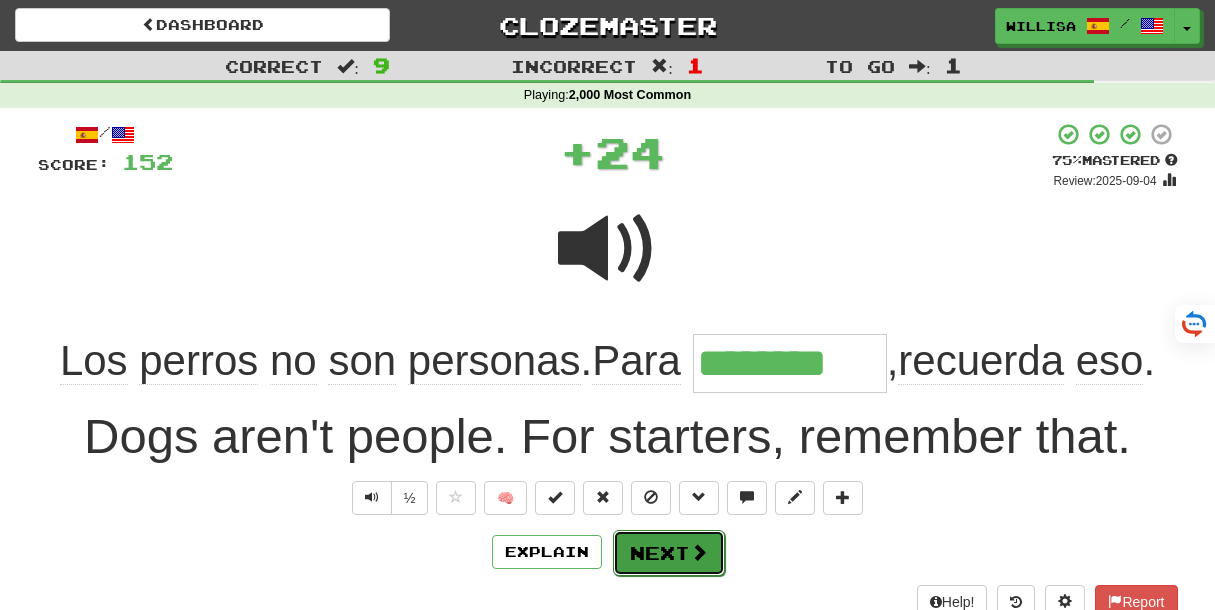 click on "Next" at bounding box center [669, 553] 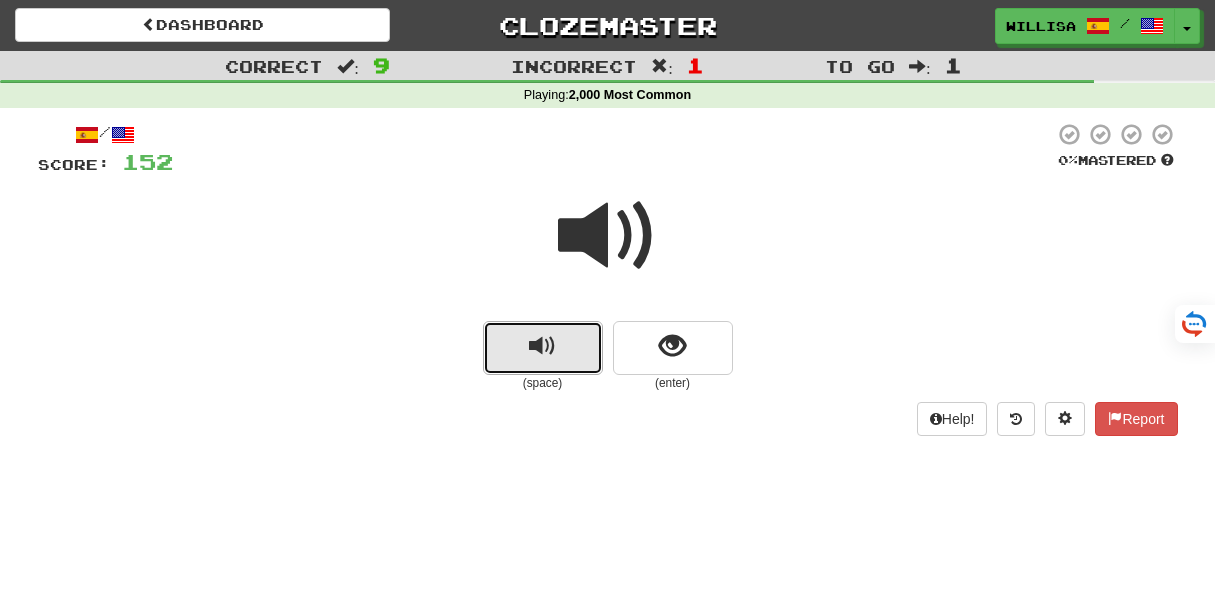 click at bounding box center [542, 346] 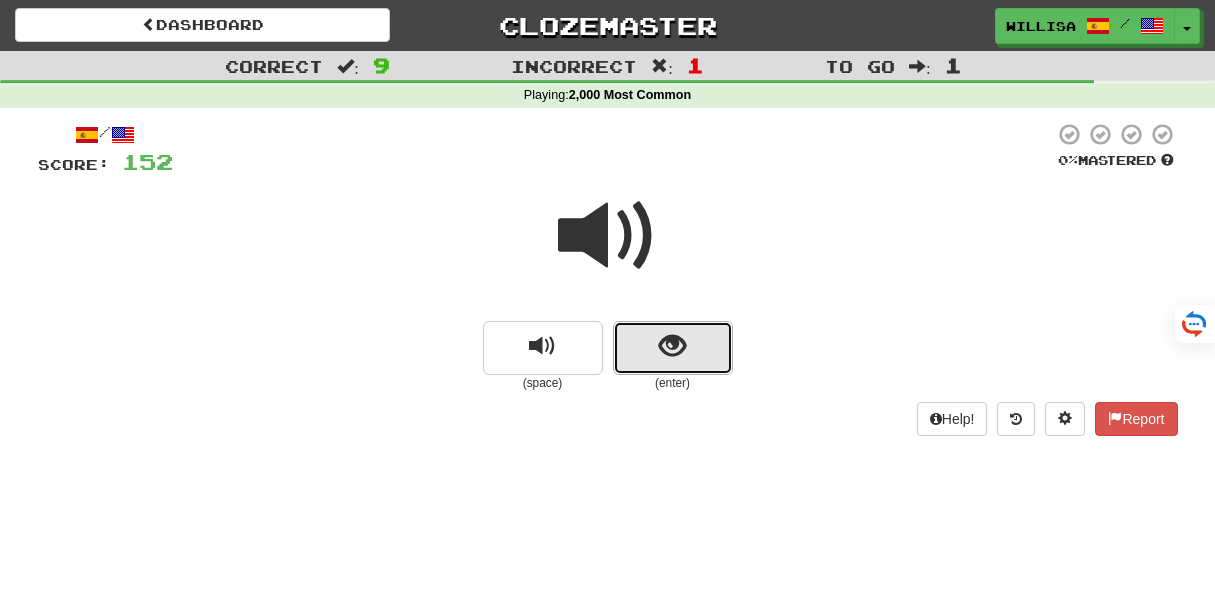 click at bounding box center [672, 346] 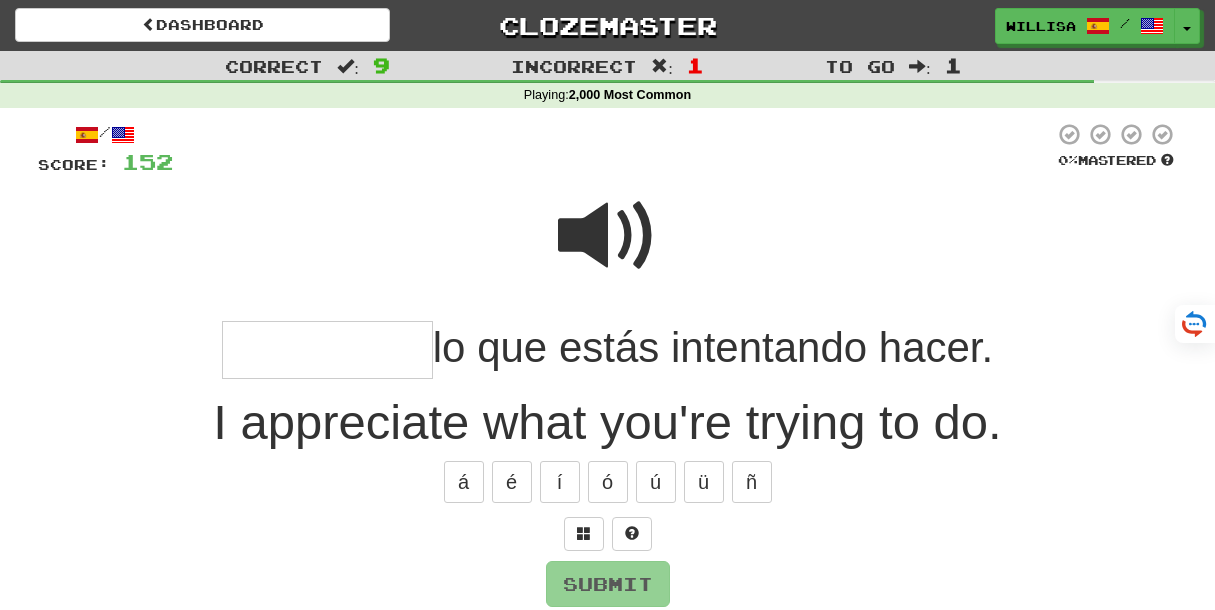 click at bounding box center (608, 236) 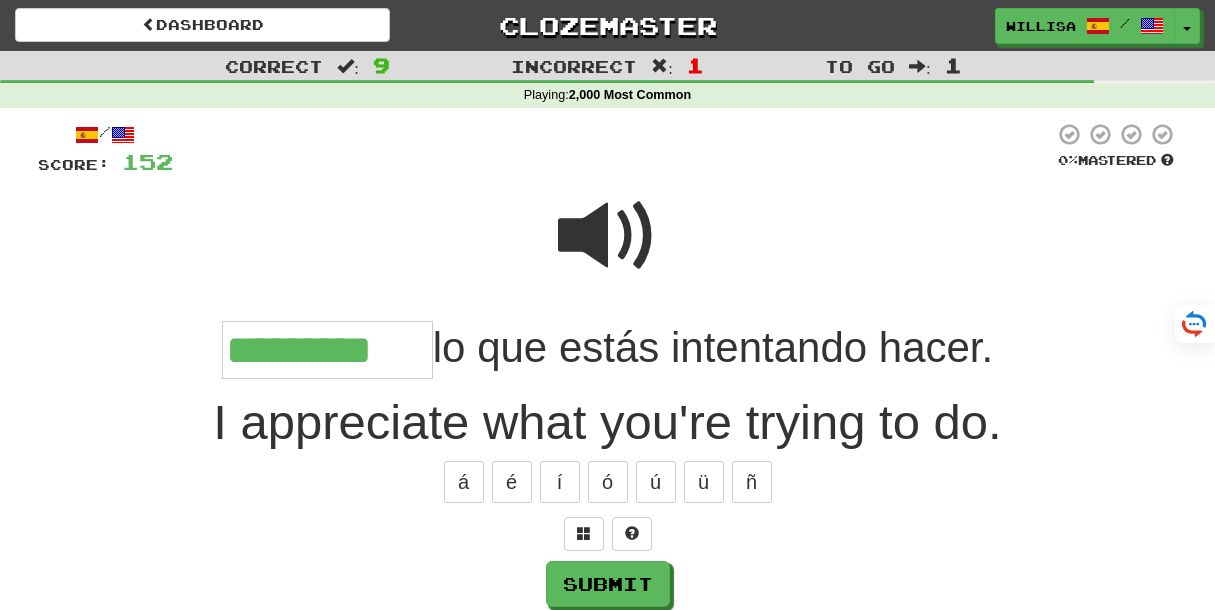 click at bounding box center (608, 236) 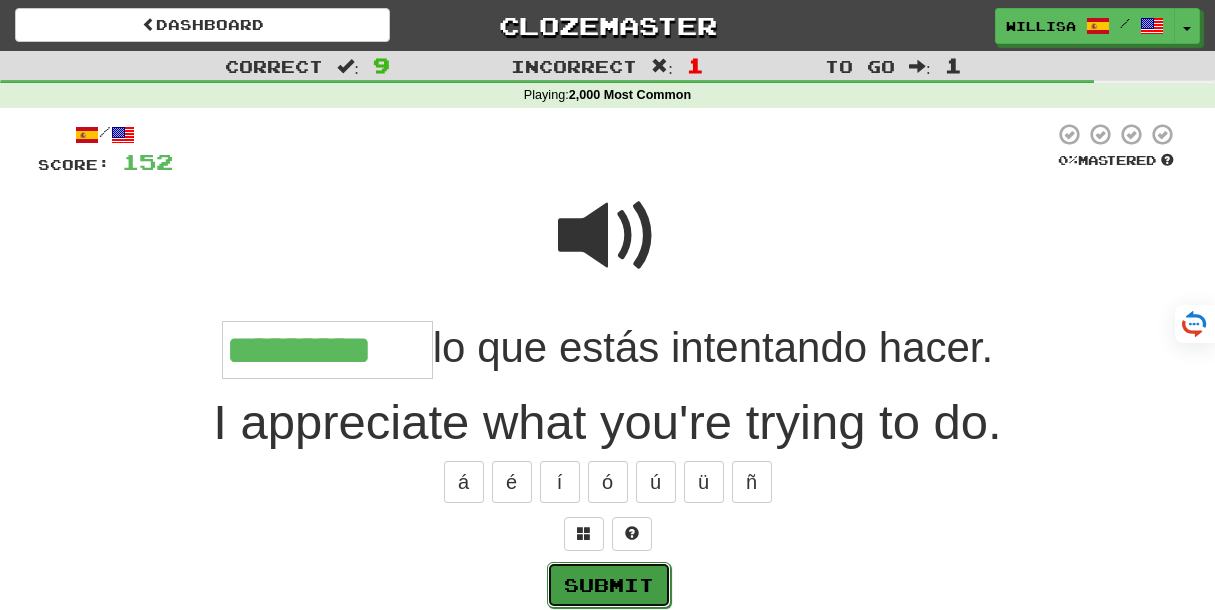 click on "Submit" at bounding box center (609, 585) 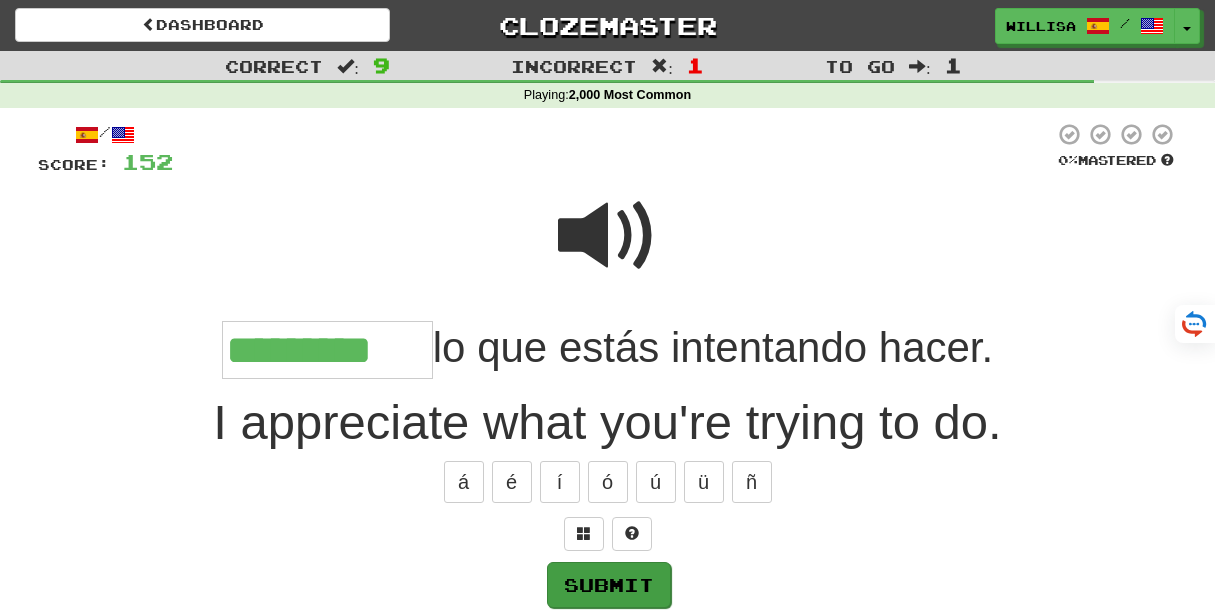 type on "*********" 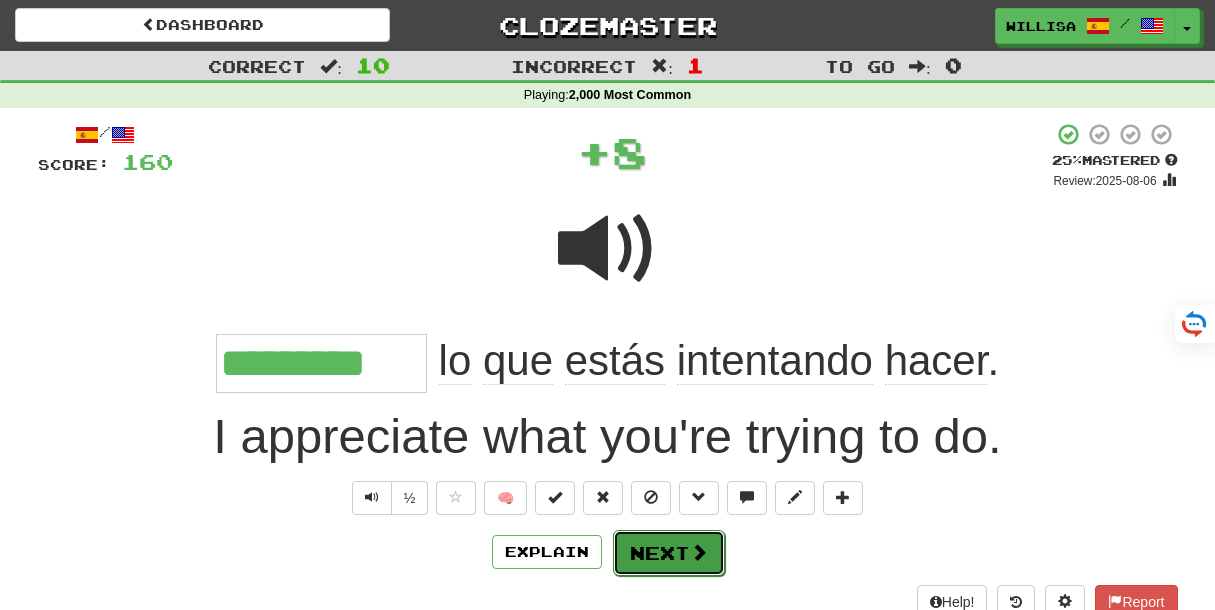 click on "Next" at bounding box center (669, 553) 